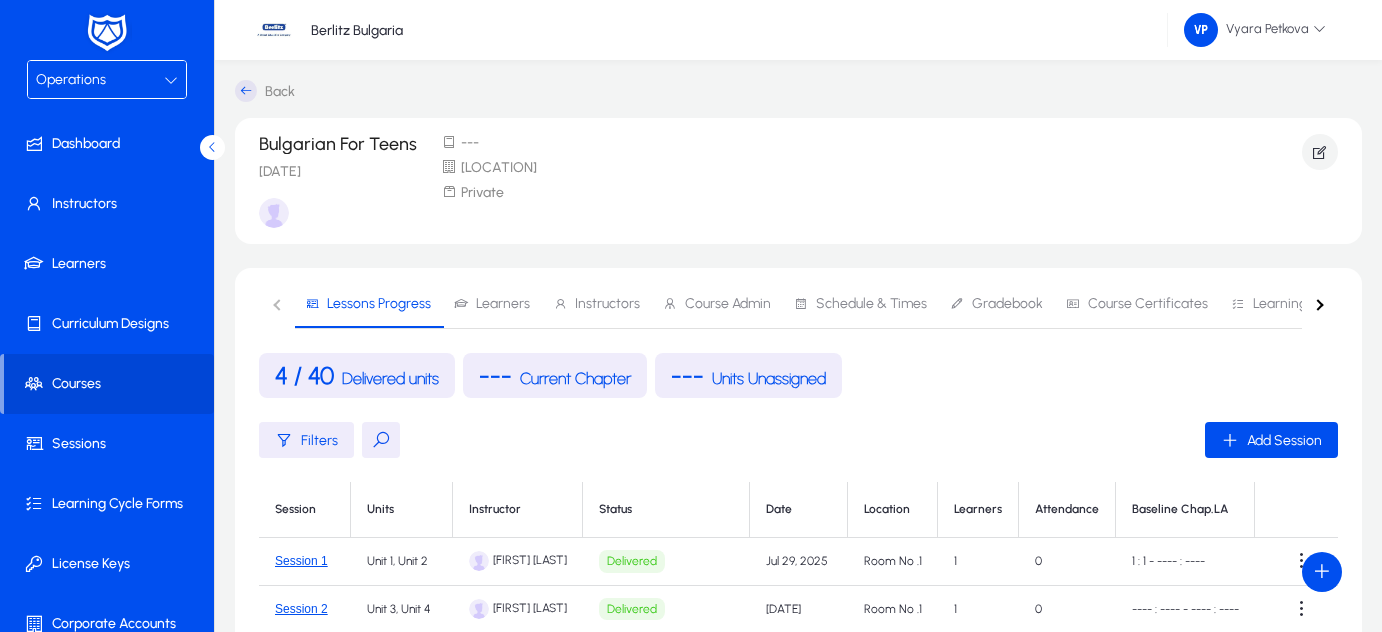 scroll, scrollTop: 517, scrollLeft: 0, axis: vertical 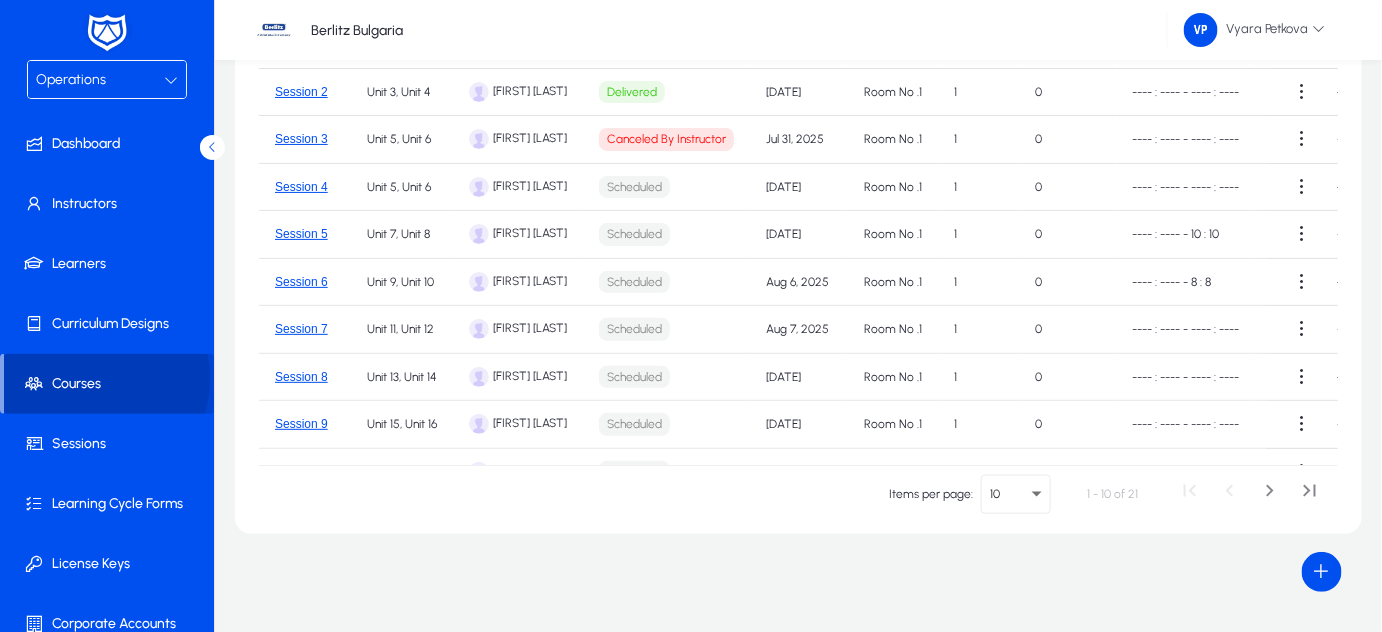 click on "Courses" 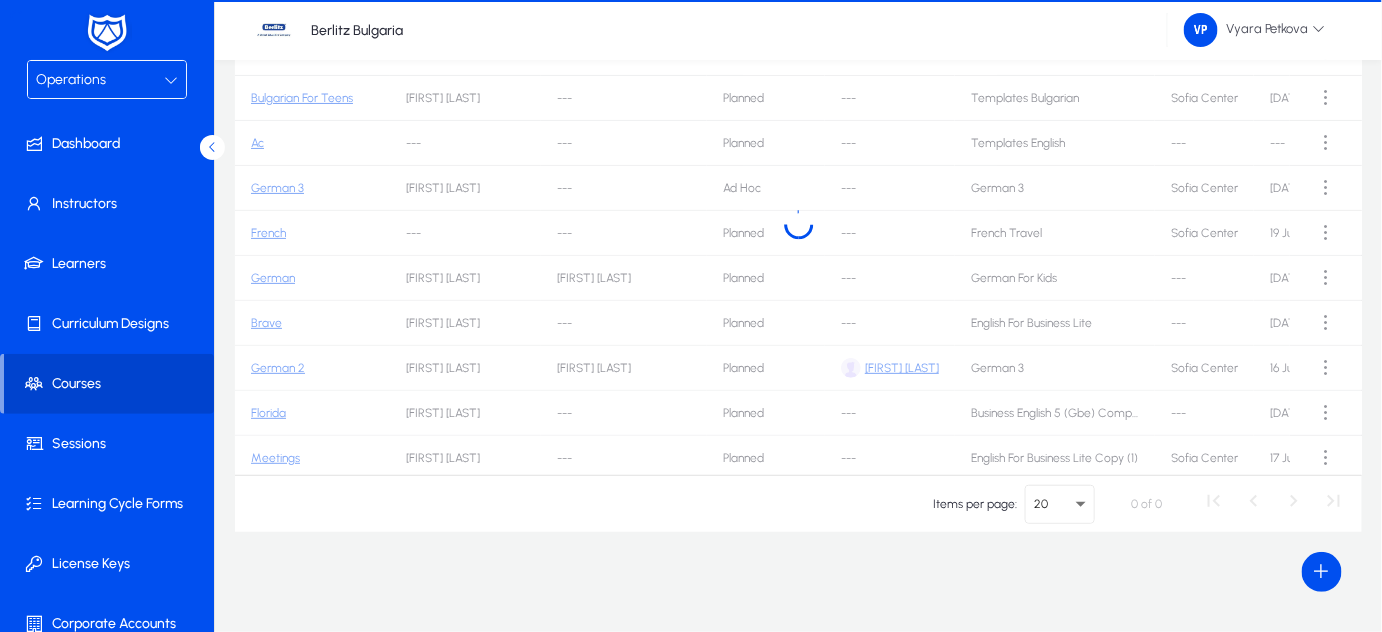 scroll, scrollTop: 224, scrollLeft: 0, axis: vertical 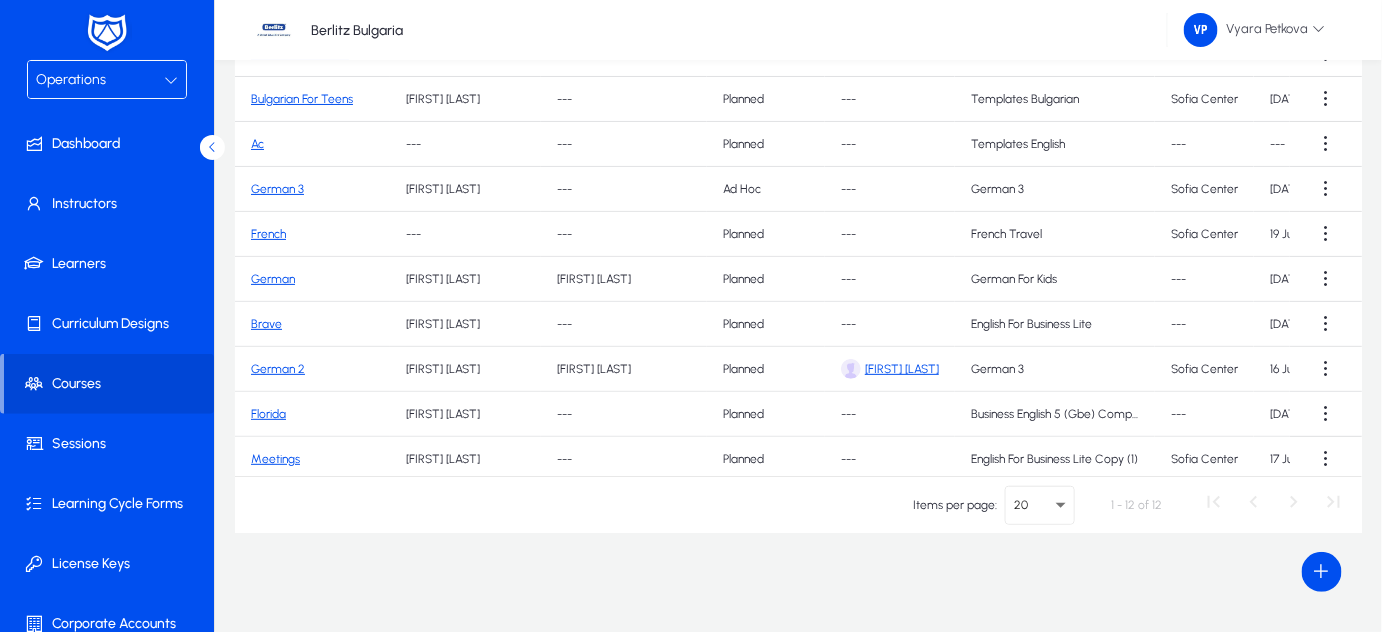 click on "Bulgarian For Teens" 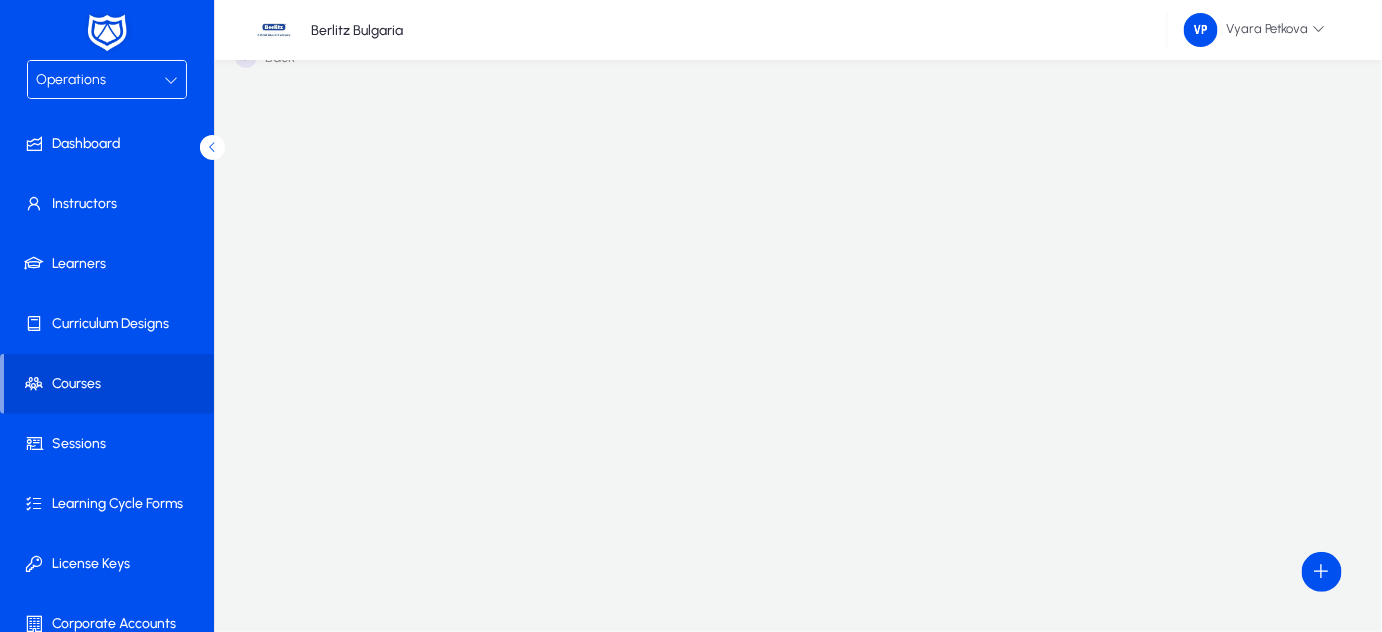 scroll, scrollTop: 224, scrollLeft: 0, axis: vertical 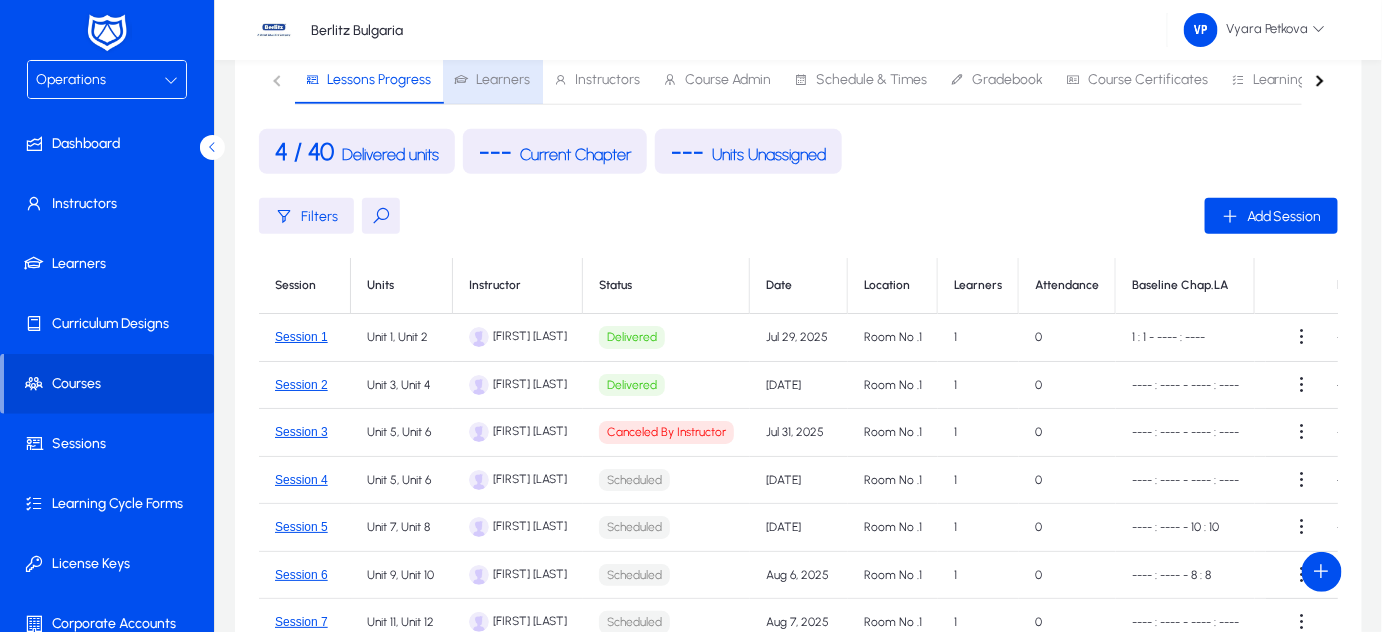 click on "Learners" at bounding box center [503, 80] 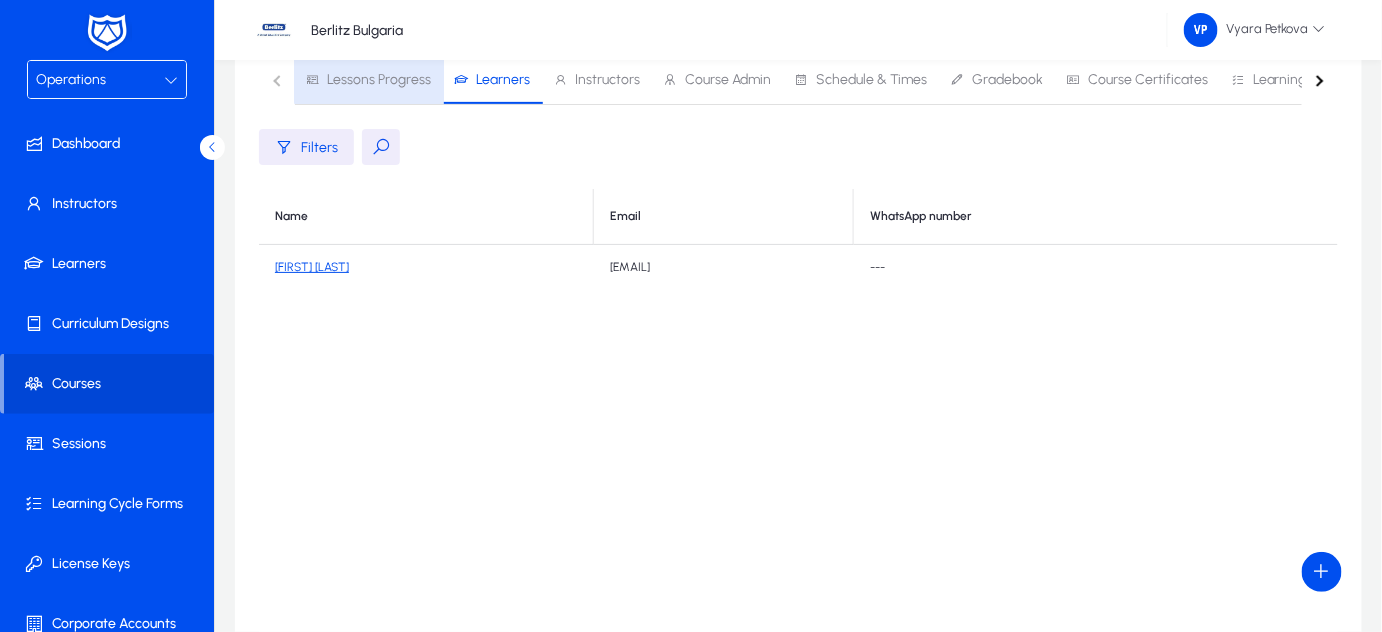 click on "Lessons Progress" at bounding box center [379, 80] 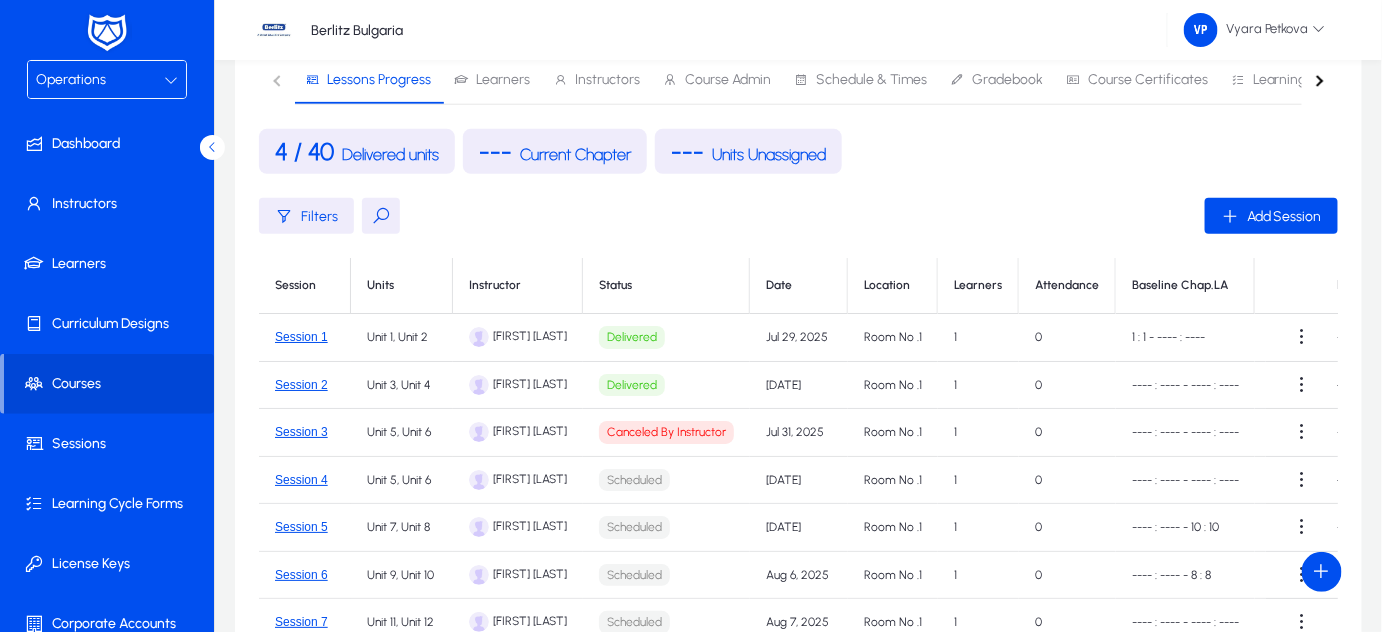 click on "Learners" at bounding box center [503, 80] 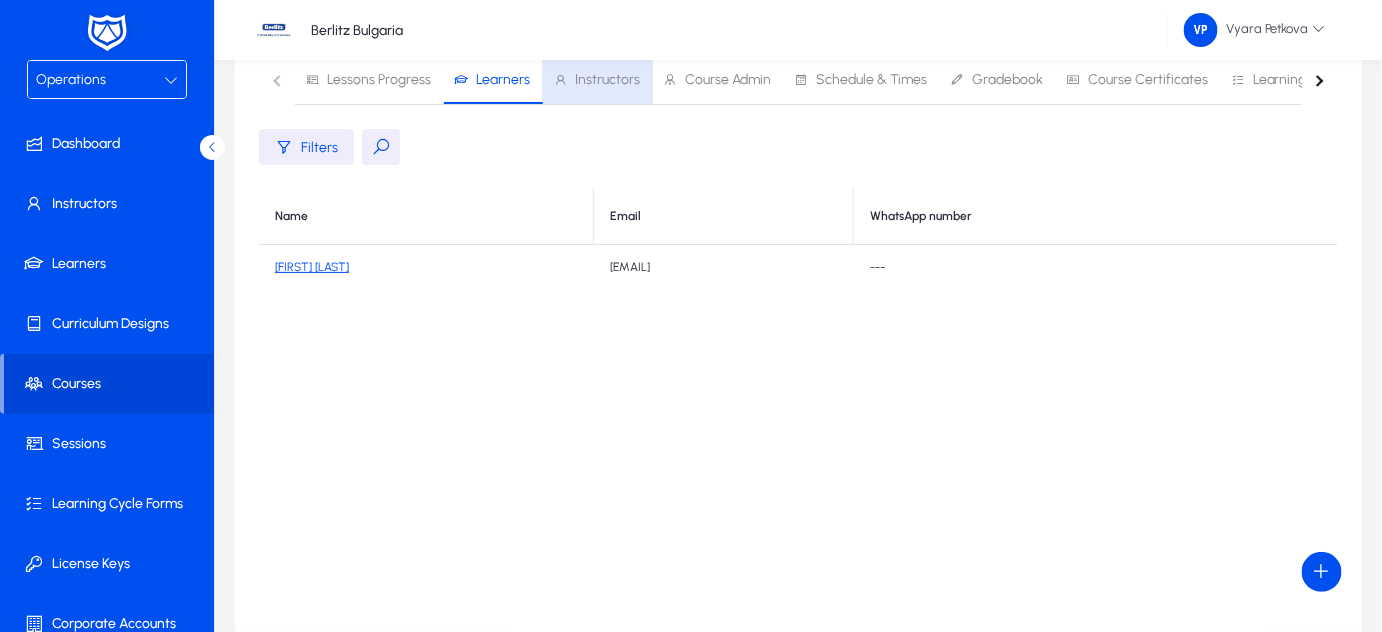 click on "Instructors" at bounding box center (607, 80) 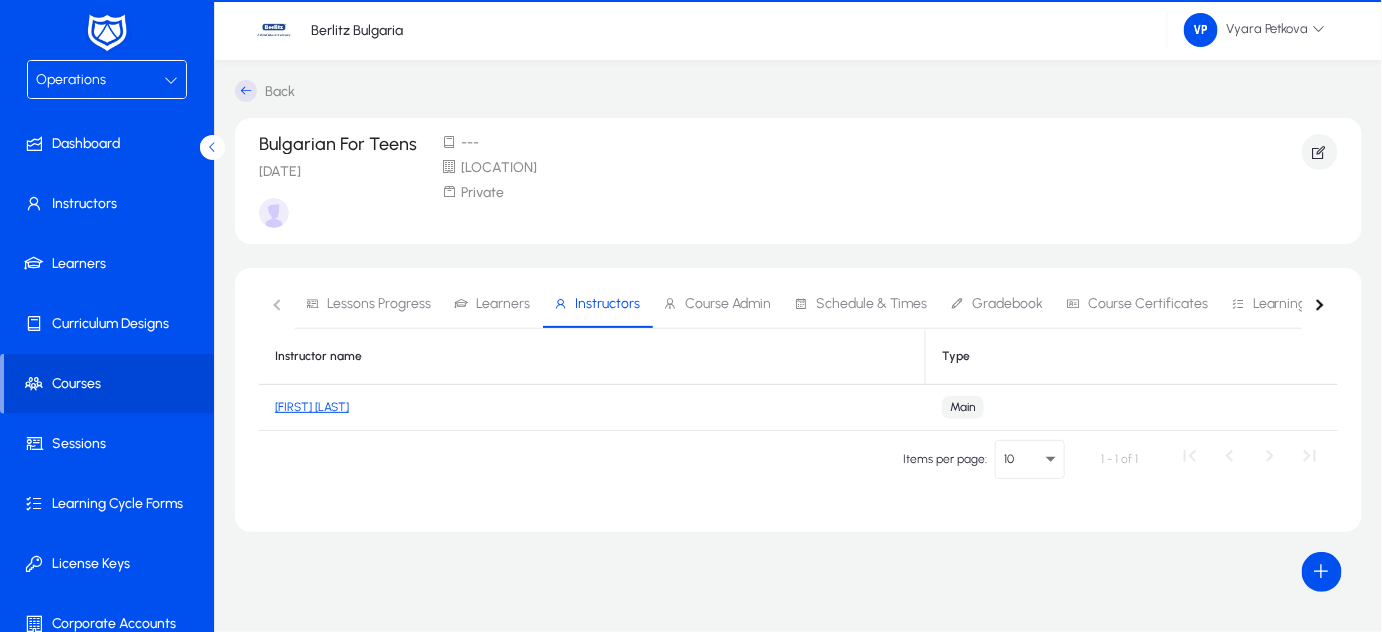 scroll, scrollTop: 0, scrollLeft: 0, axis: both 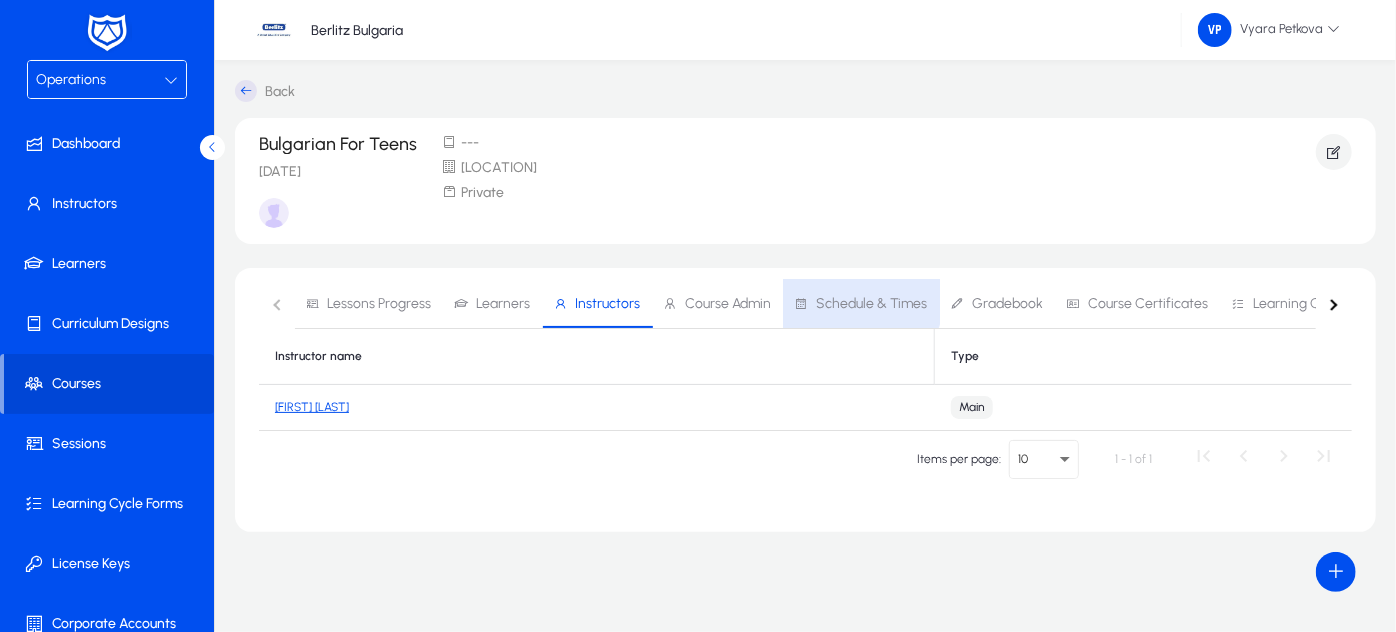 click on "Schedule & Times" at bounding box center [871, 304] 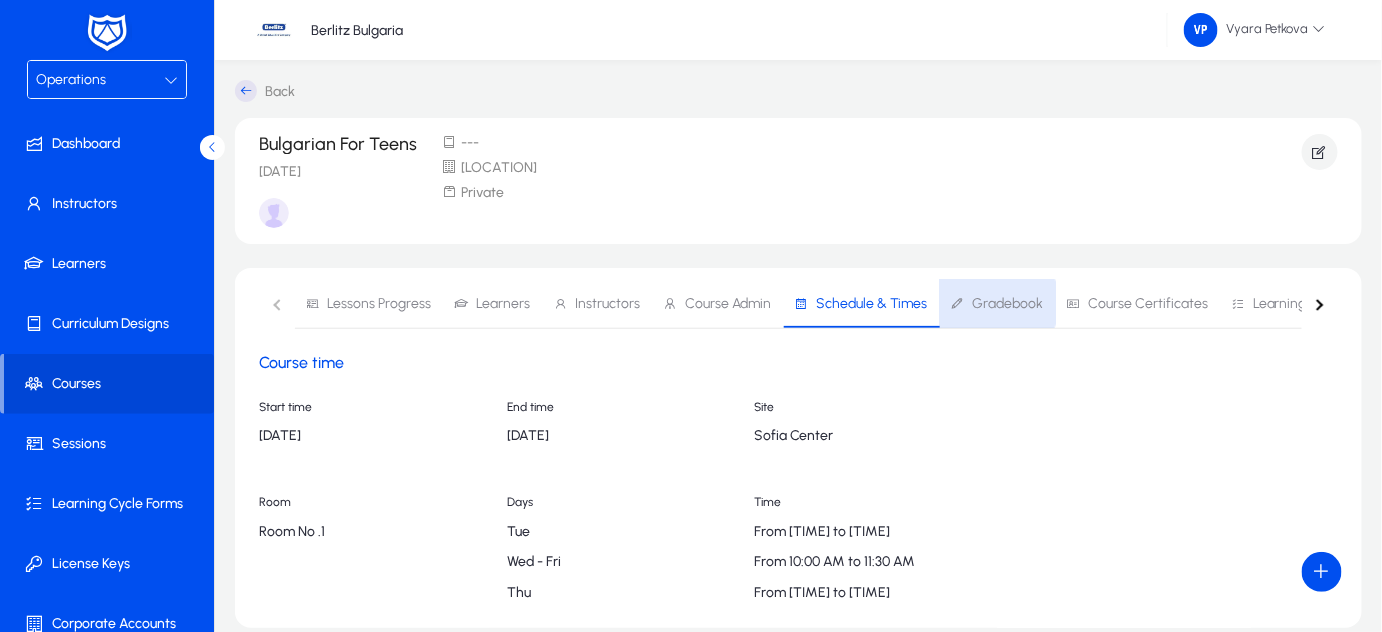 click on "Gradebook" at bounding box center [1007, 304] 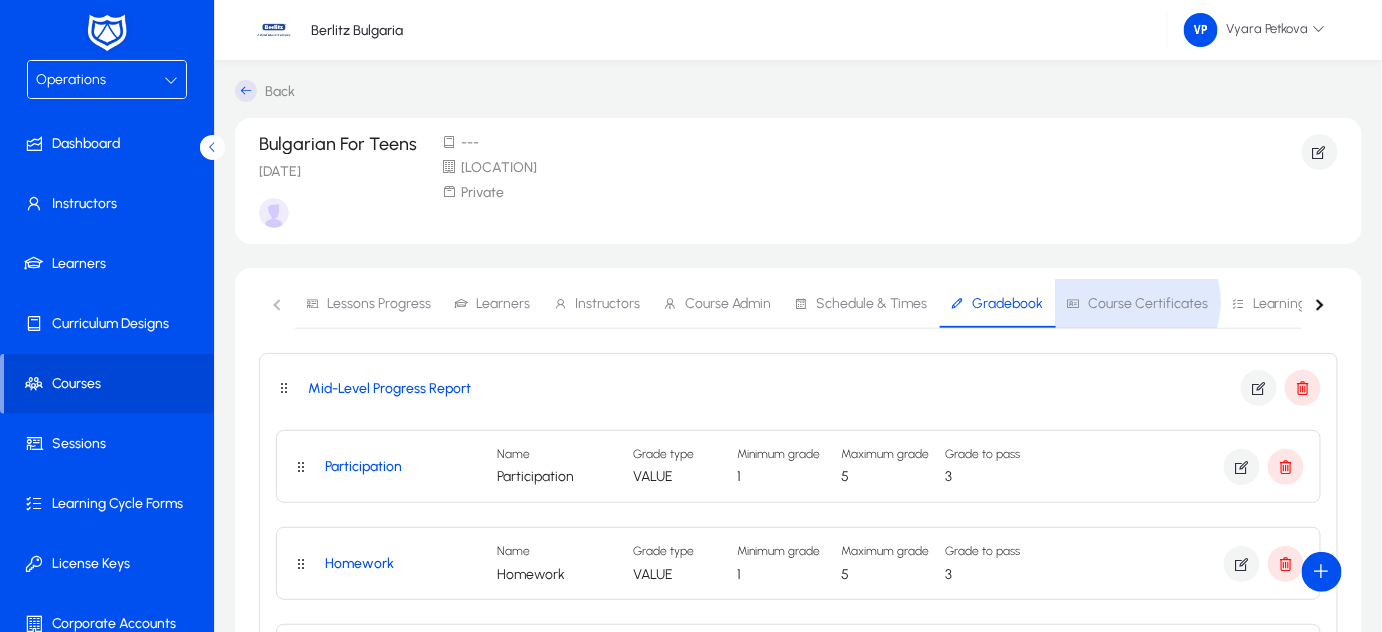 click on "Course Certificates" at bounding box center (1148, 304) 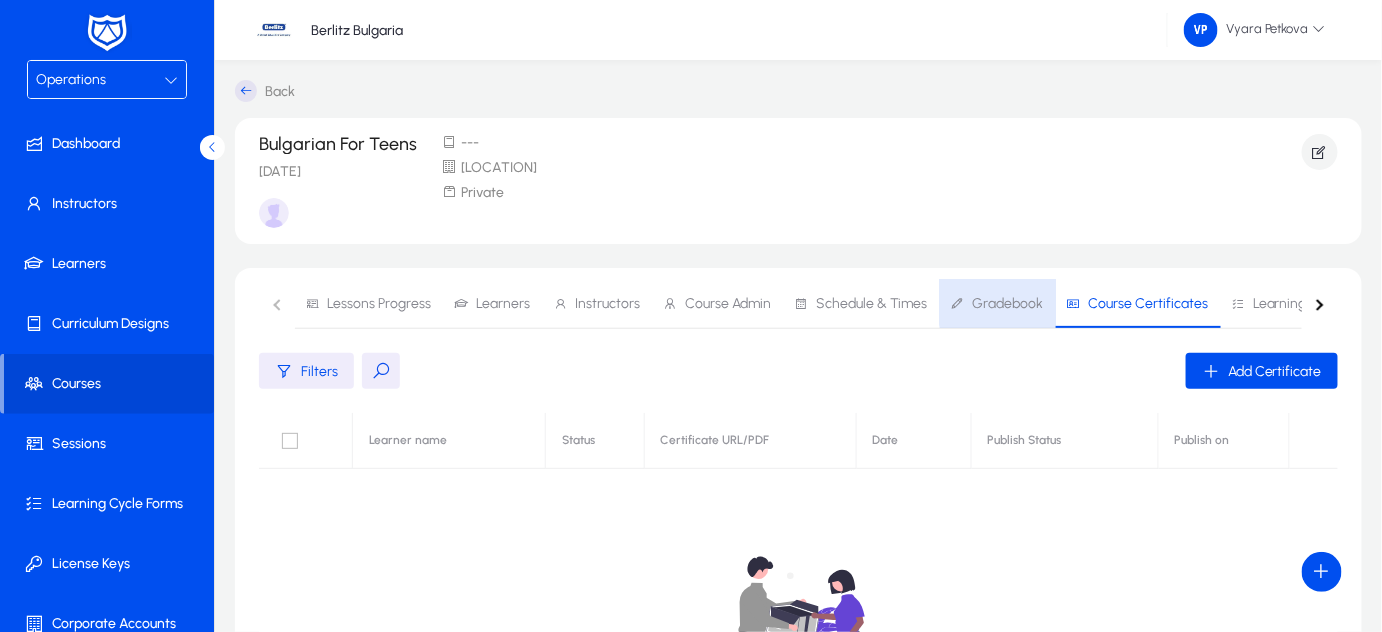 click on "Gradebook" at bounding box center (1007, 304) 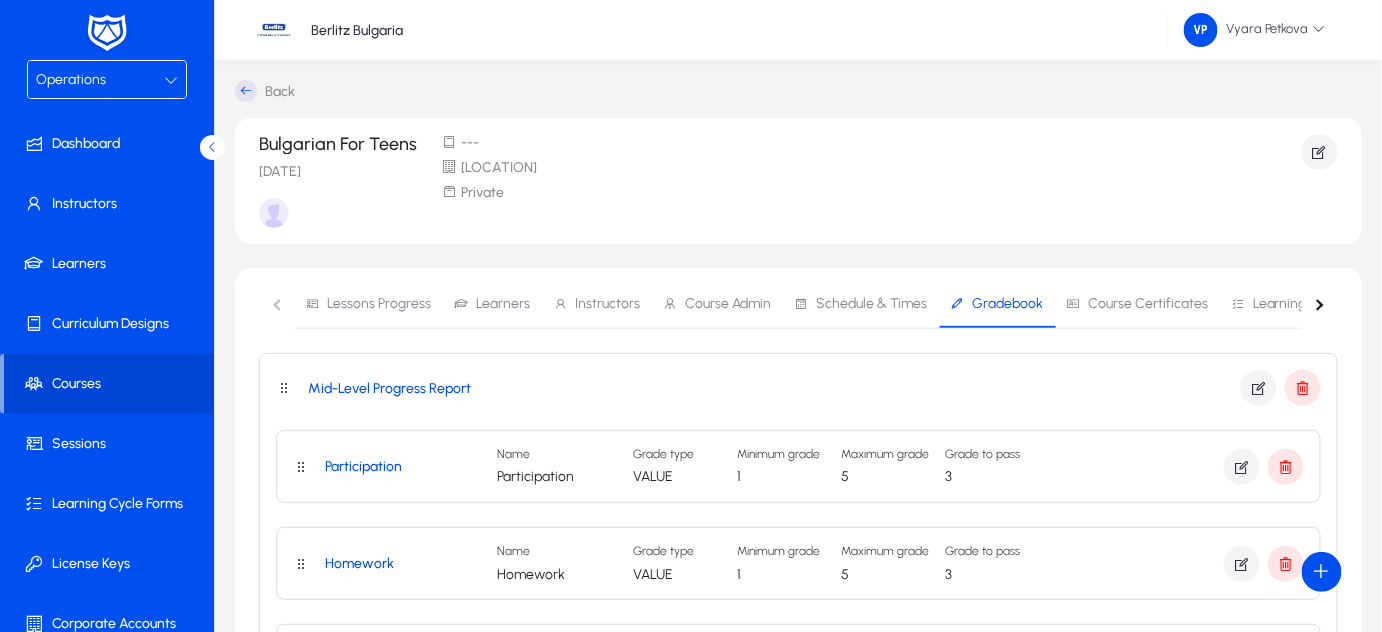 scroll, scrollTop: 552, scrollLeft: 0, axis: vertical 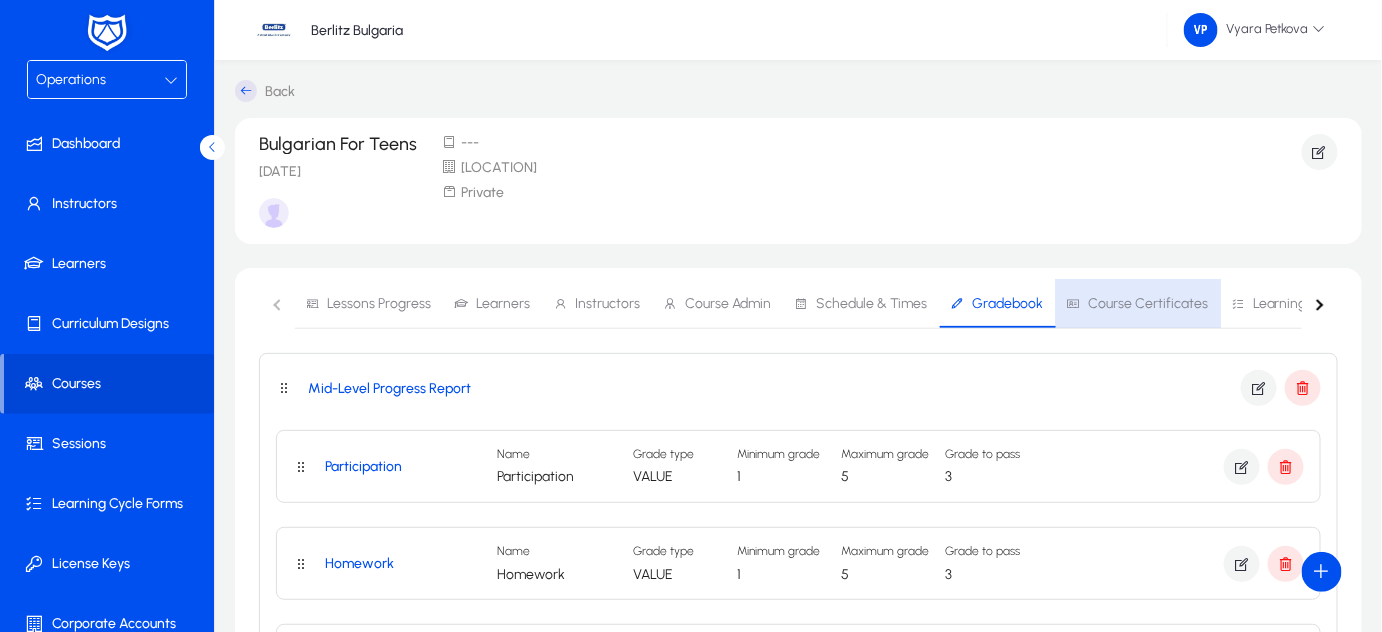 click on "Course Certificates" at bounding box center [1148, 304] 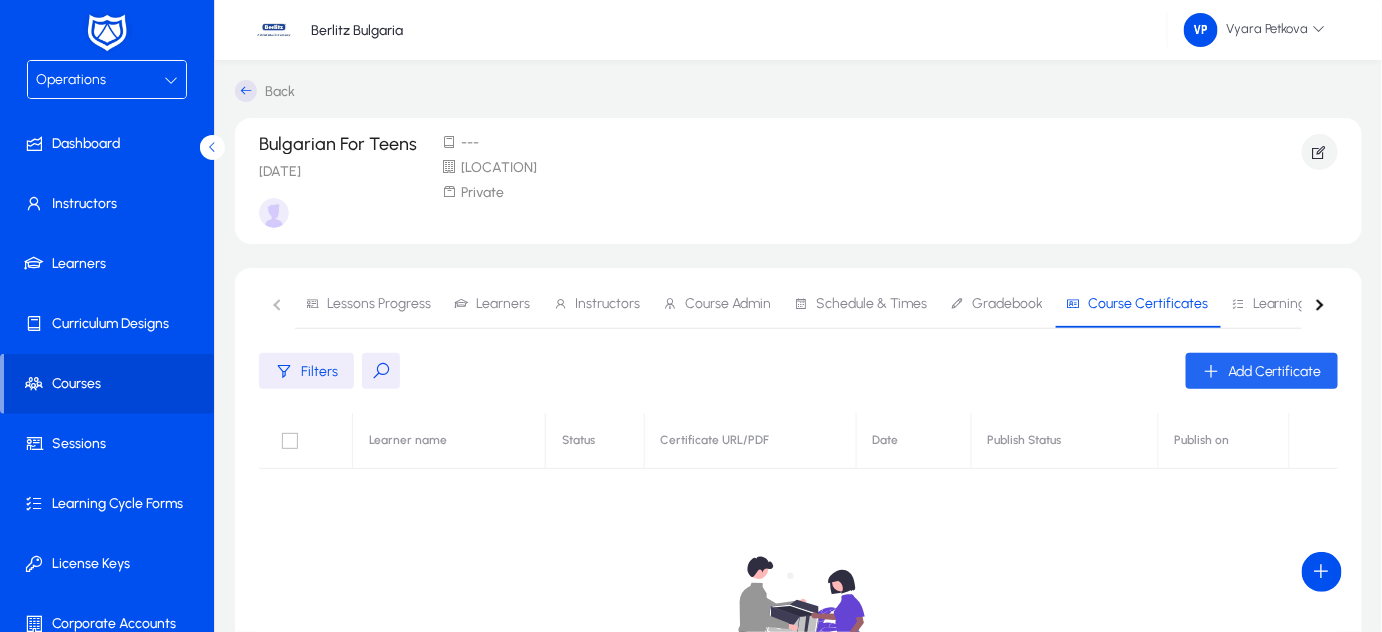 click on "Add Certificate" 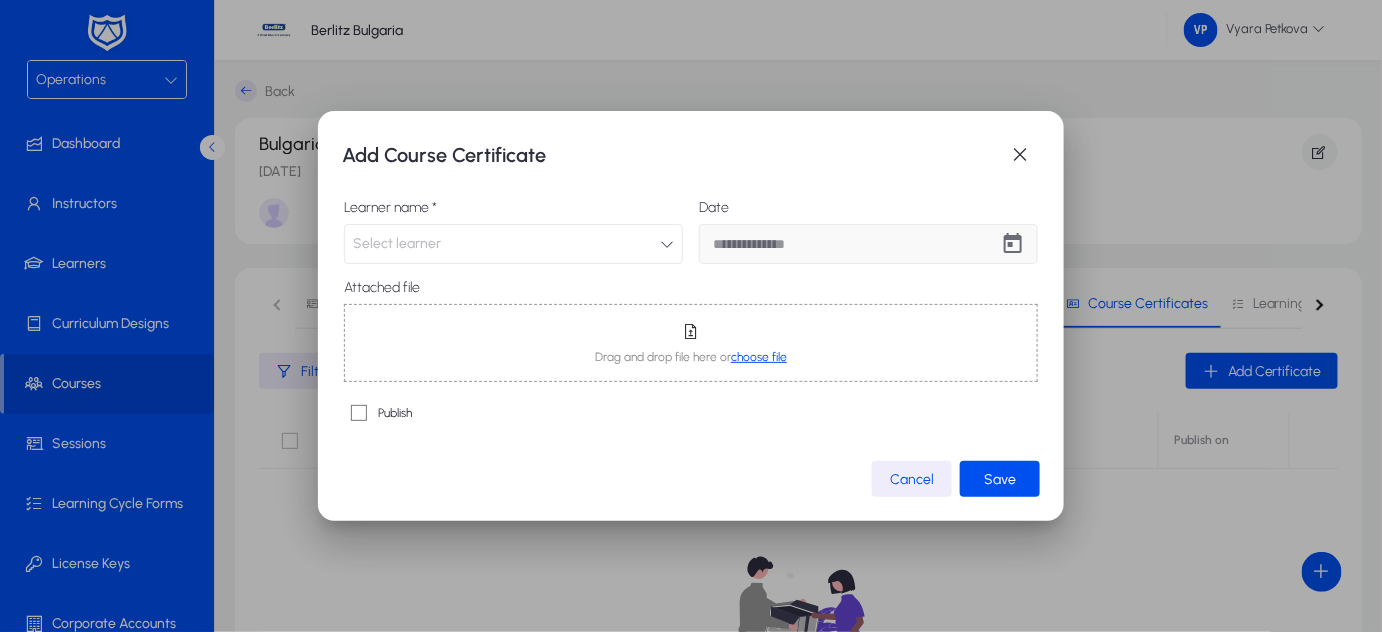 click at bounding box center [667, 244] 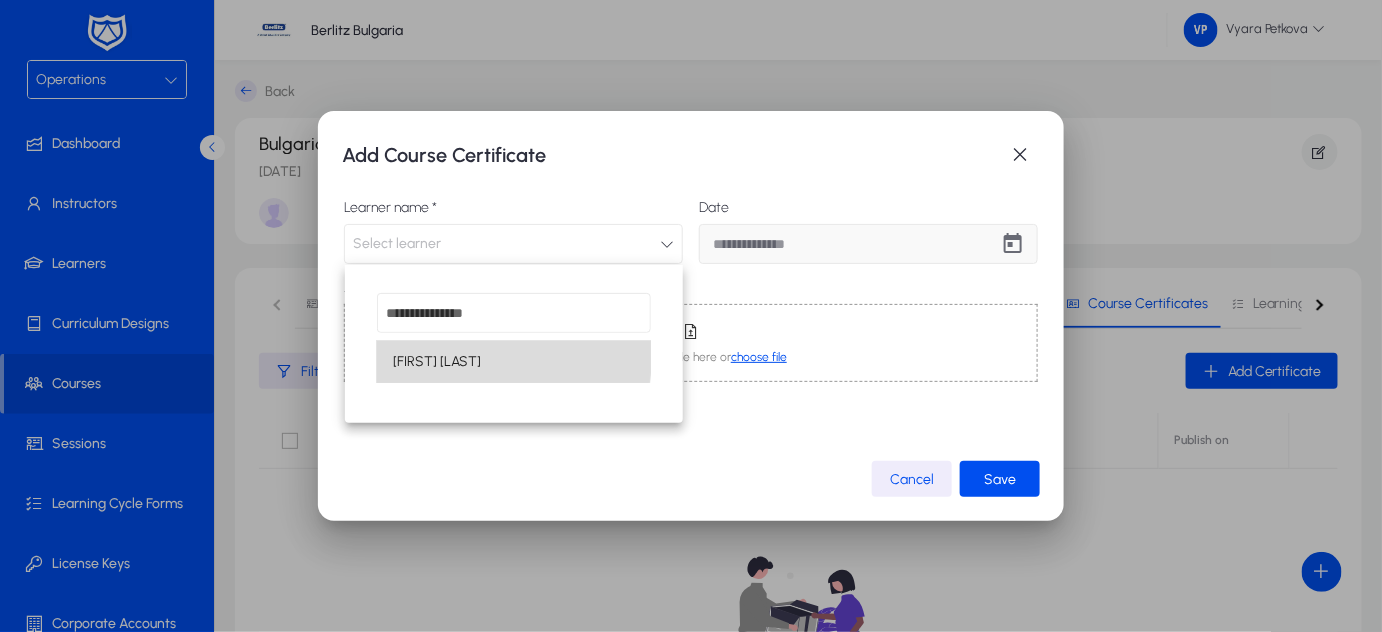 click on "[FIRST] [LAST]" at bounding box center [437, 362] 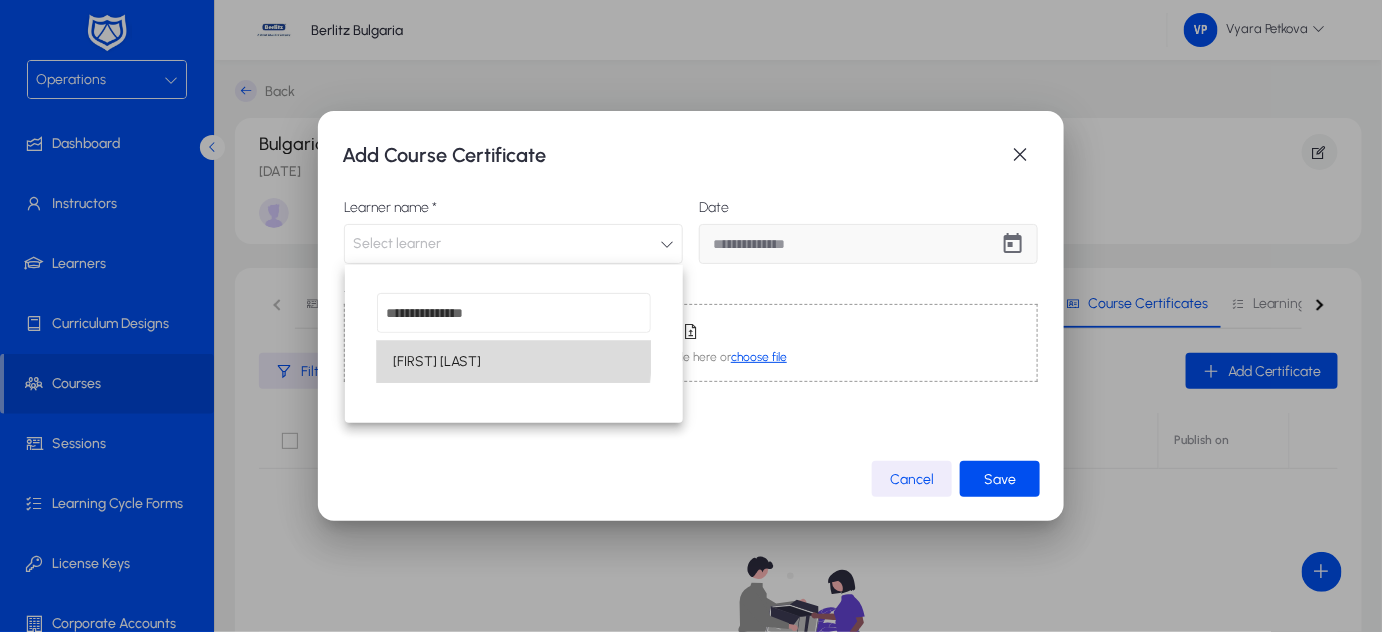 scroll, scrollTop: 0, scrollLeft: 0, axis: both 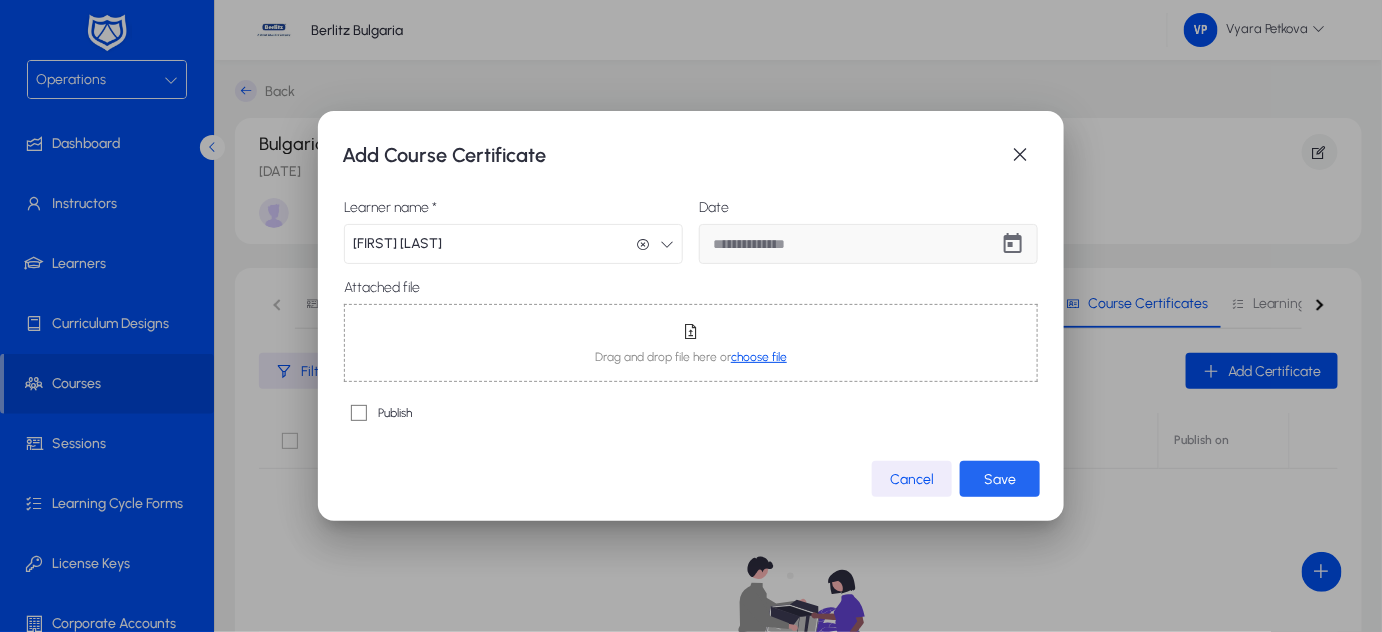 click on "Save" 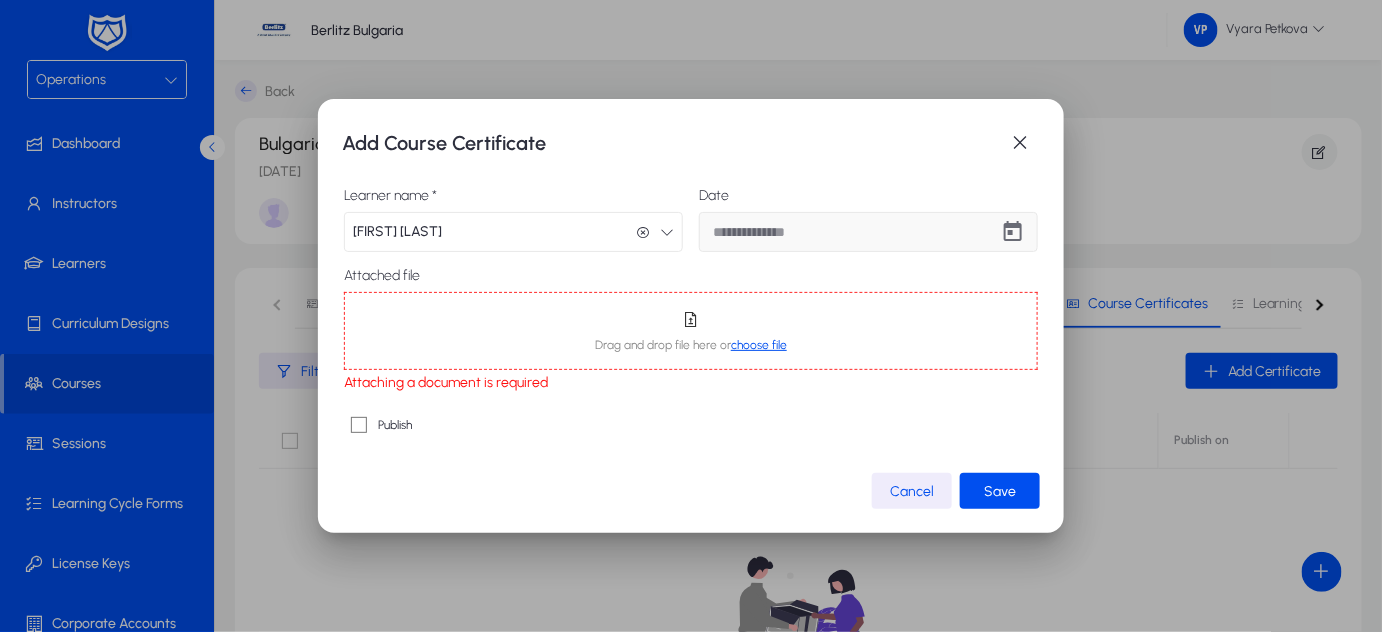 click on "choose file" at bounding box center [759, 345] 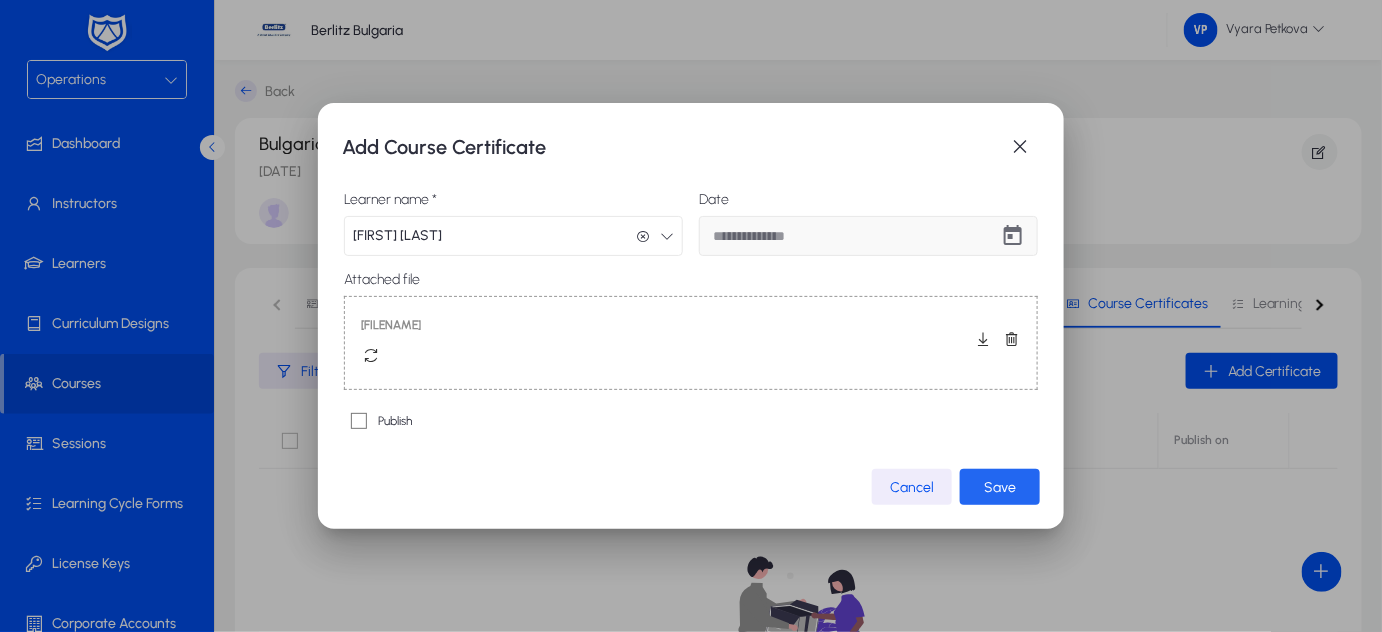click on "Save" 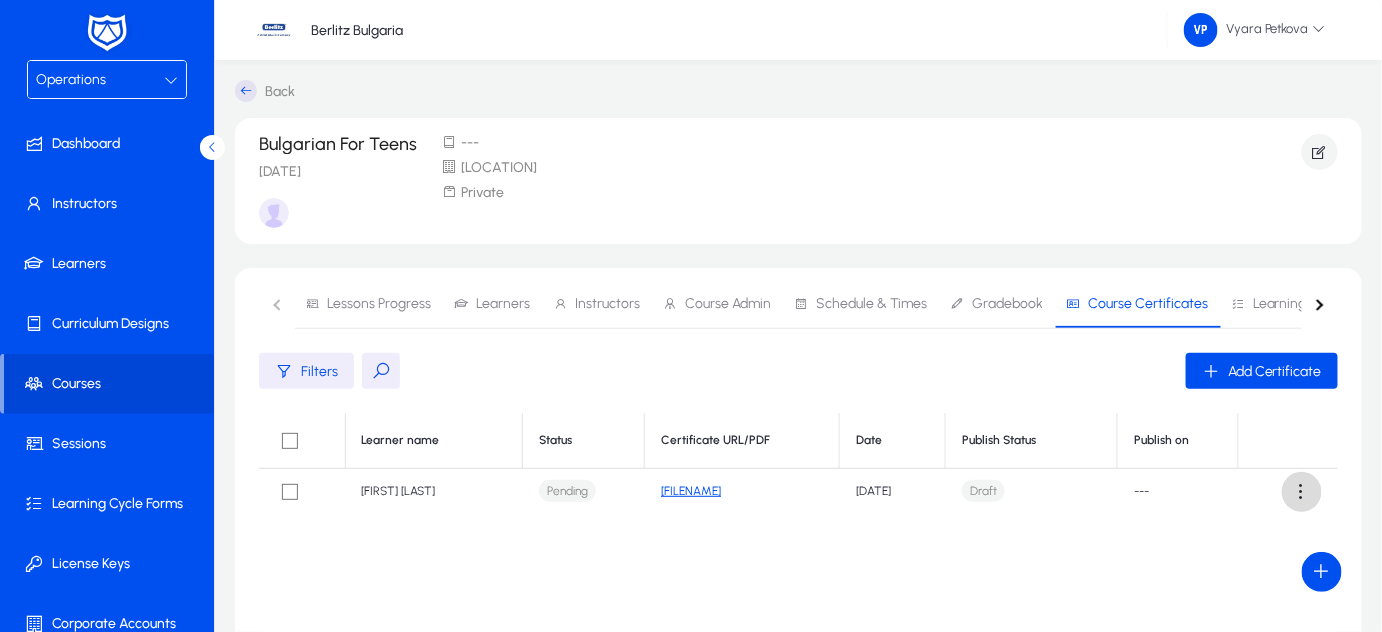 click 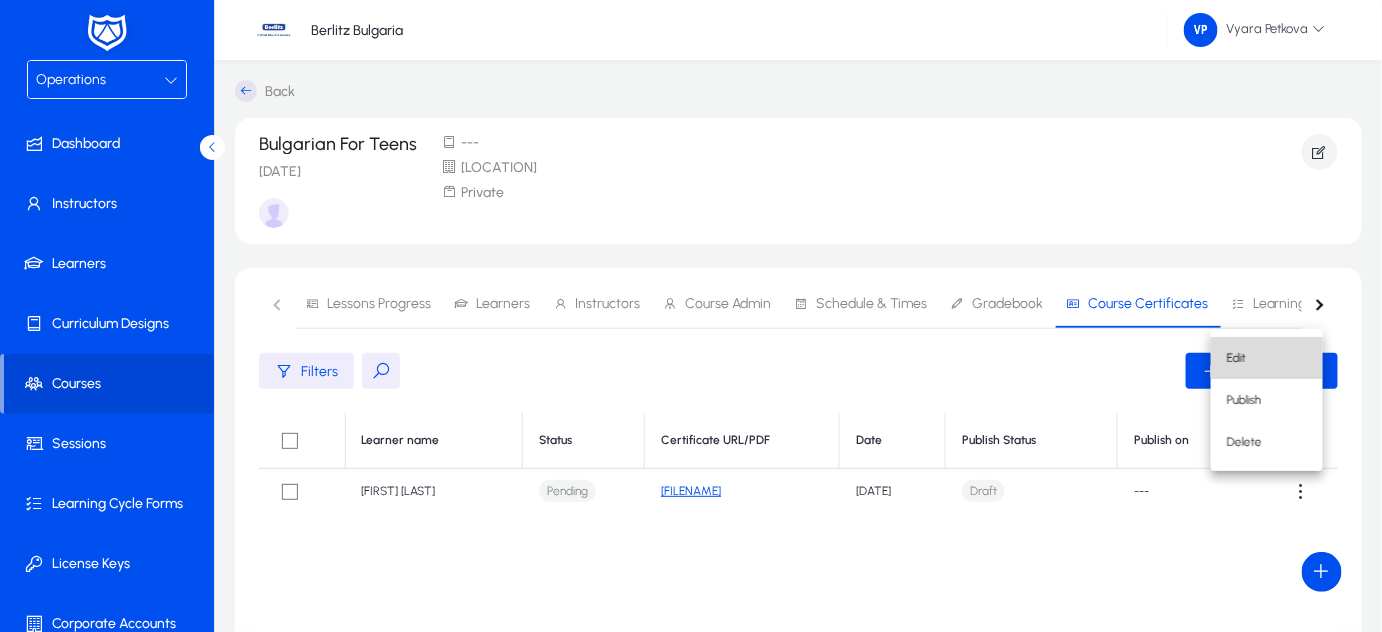 click on "Edit" at bounding box center (1267, 358) 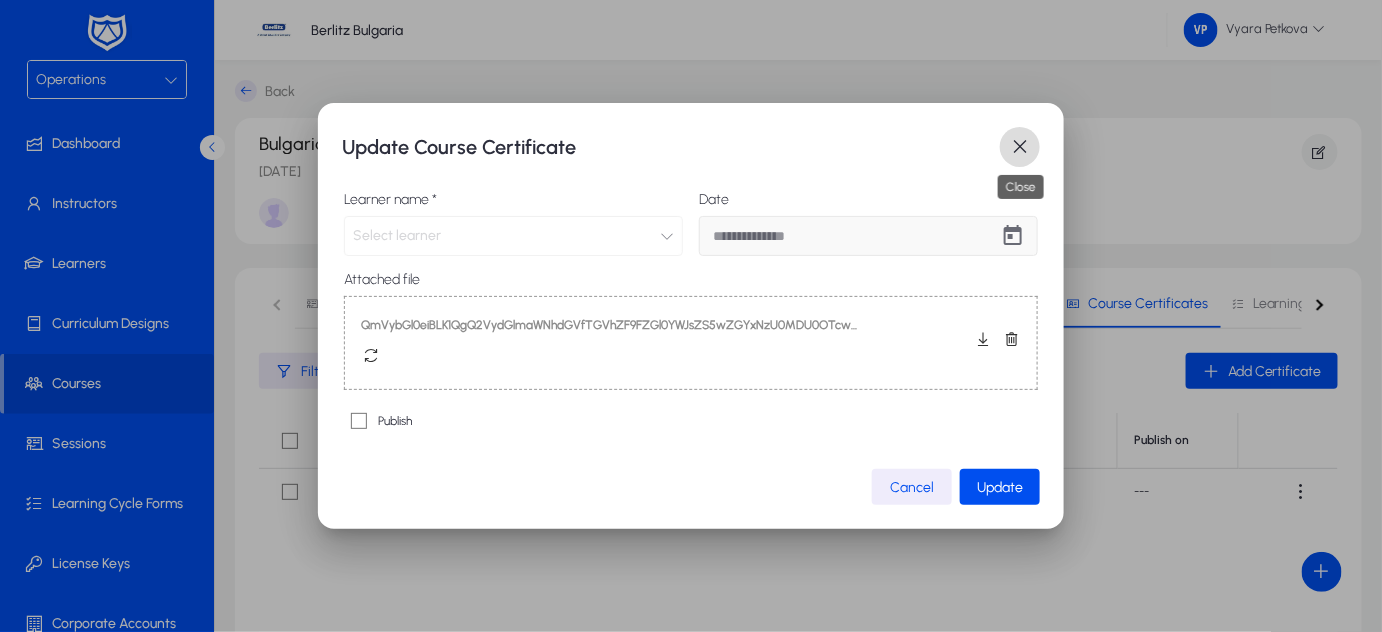 click at bounding box center (1020, 147) 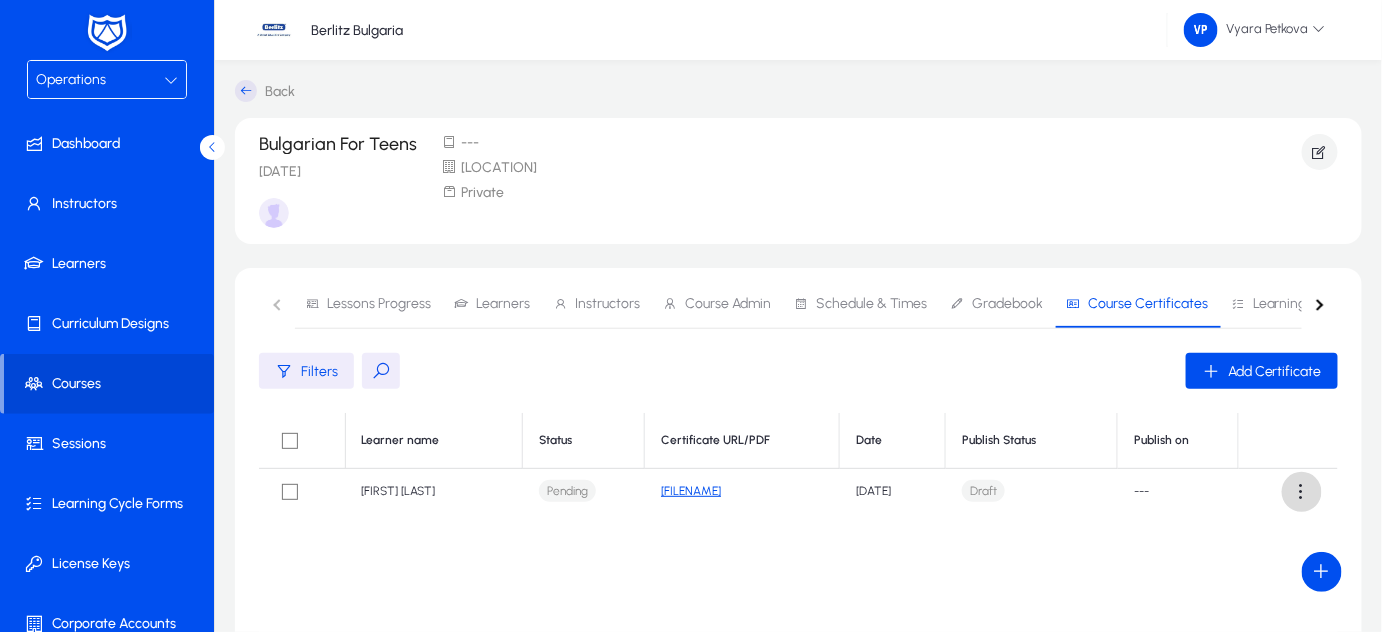 click 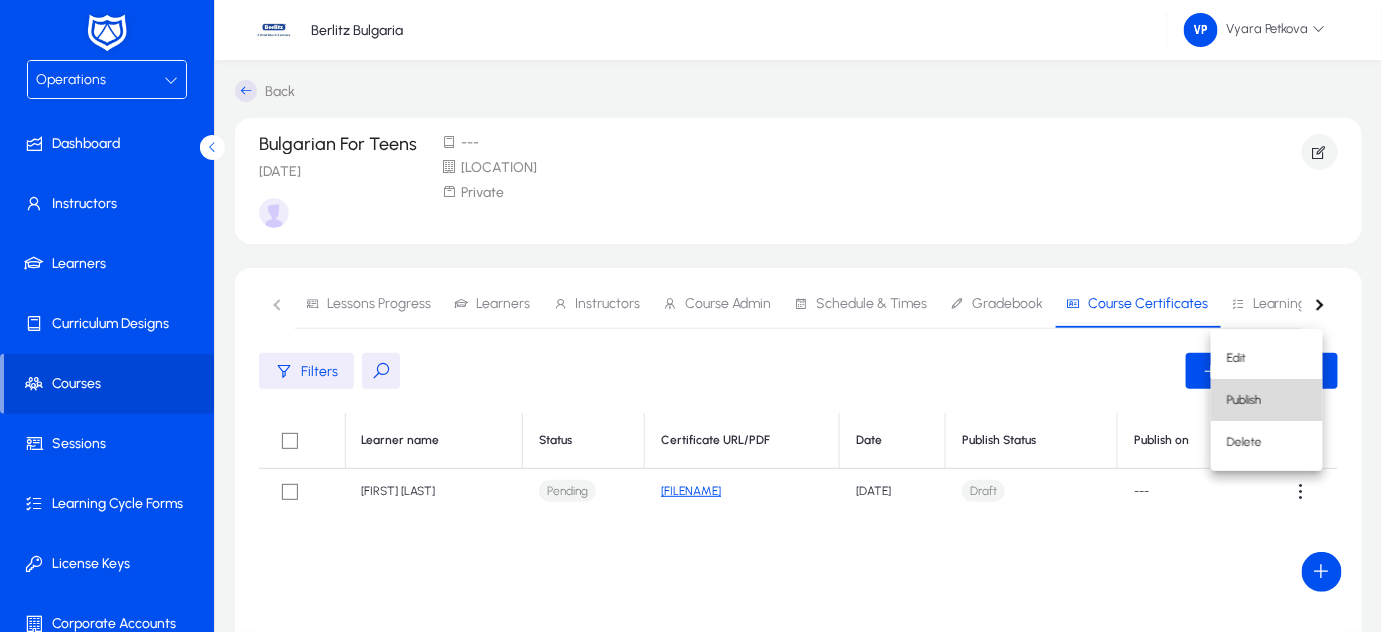 click on "Publish" at bounding box center (1267, 400) 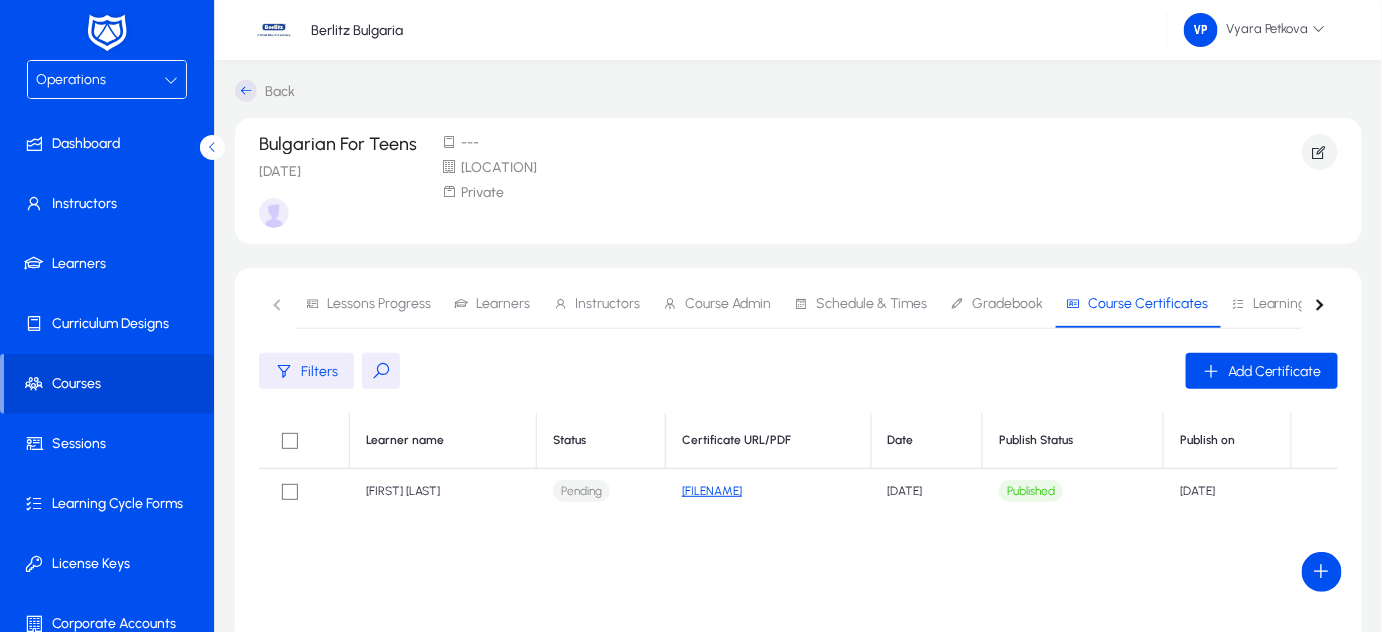 click on "[FILENAME]" 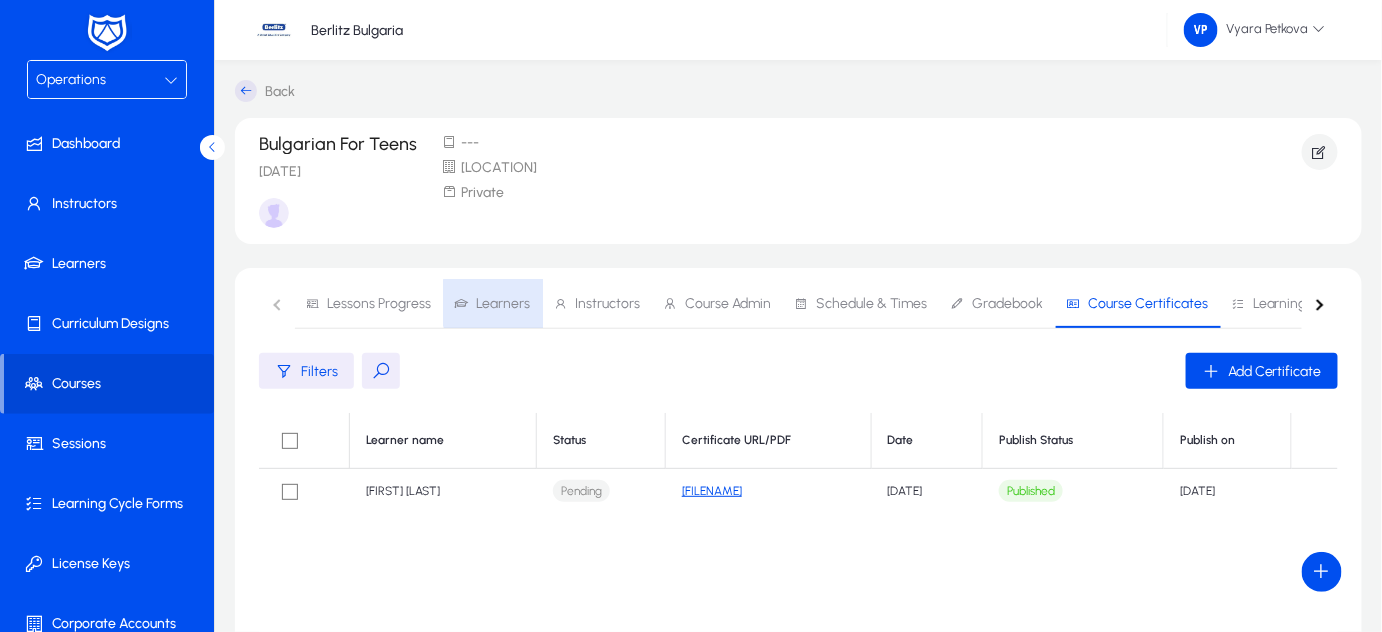 click on "Learners" at bounding box center (503, 304) 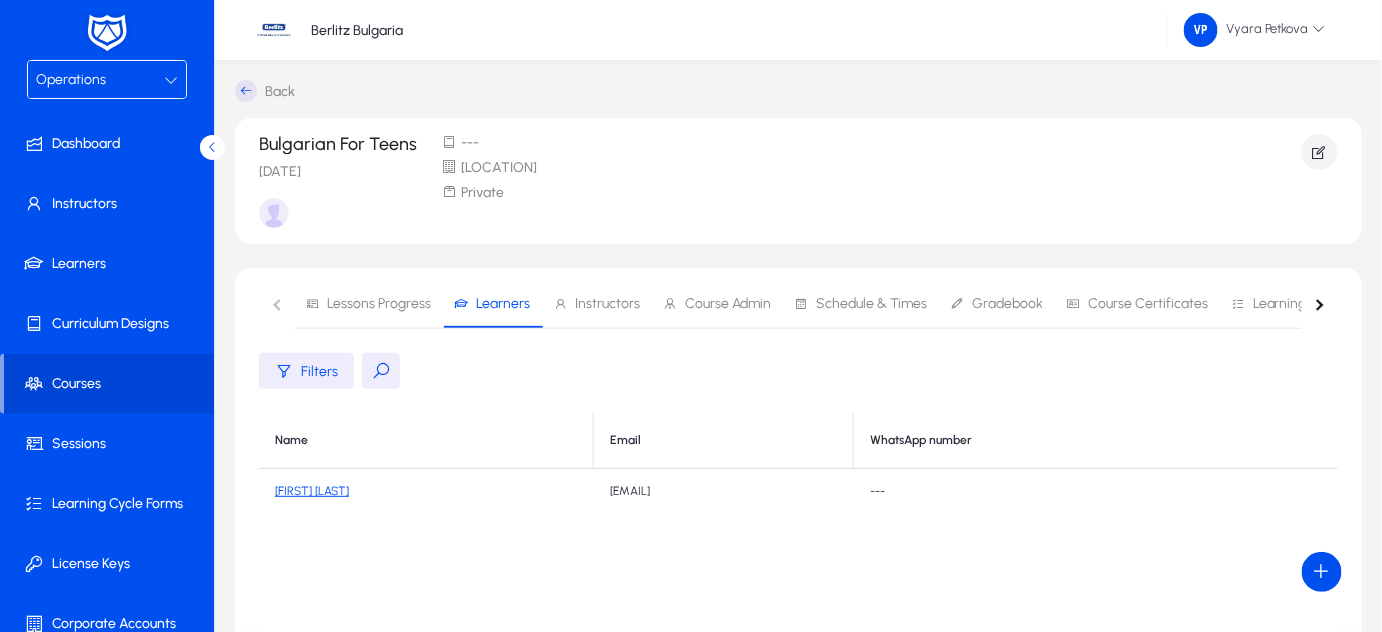 scroll, scrollTop: 449, scrollLeft: 0, axis: vertical 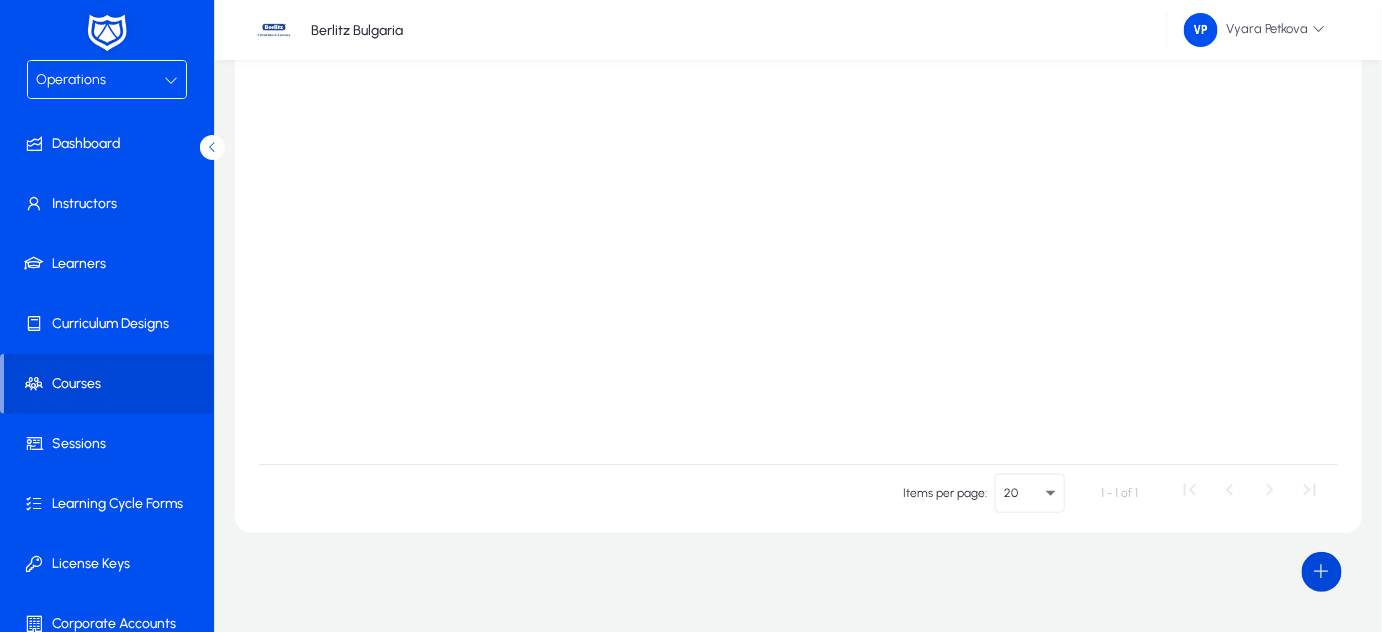 click 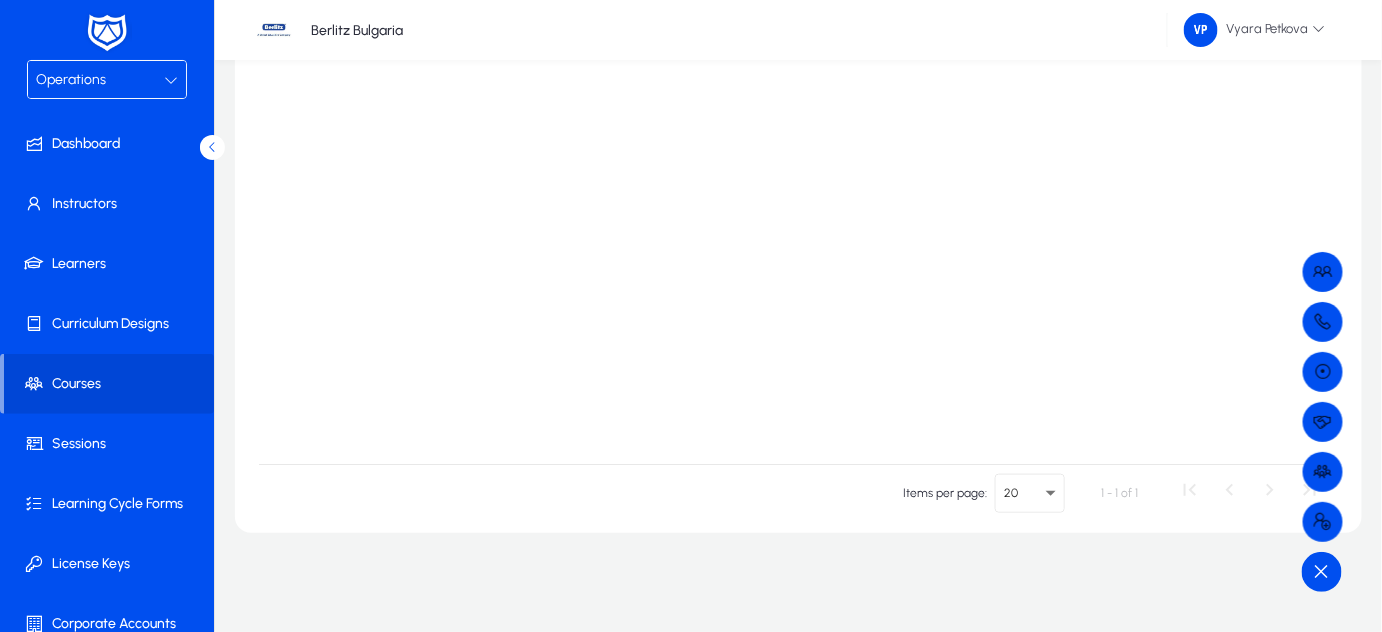 scroll, scrollTop: 0, scrollLeft: 0, axis: both 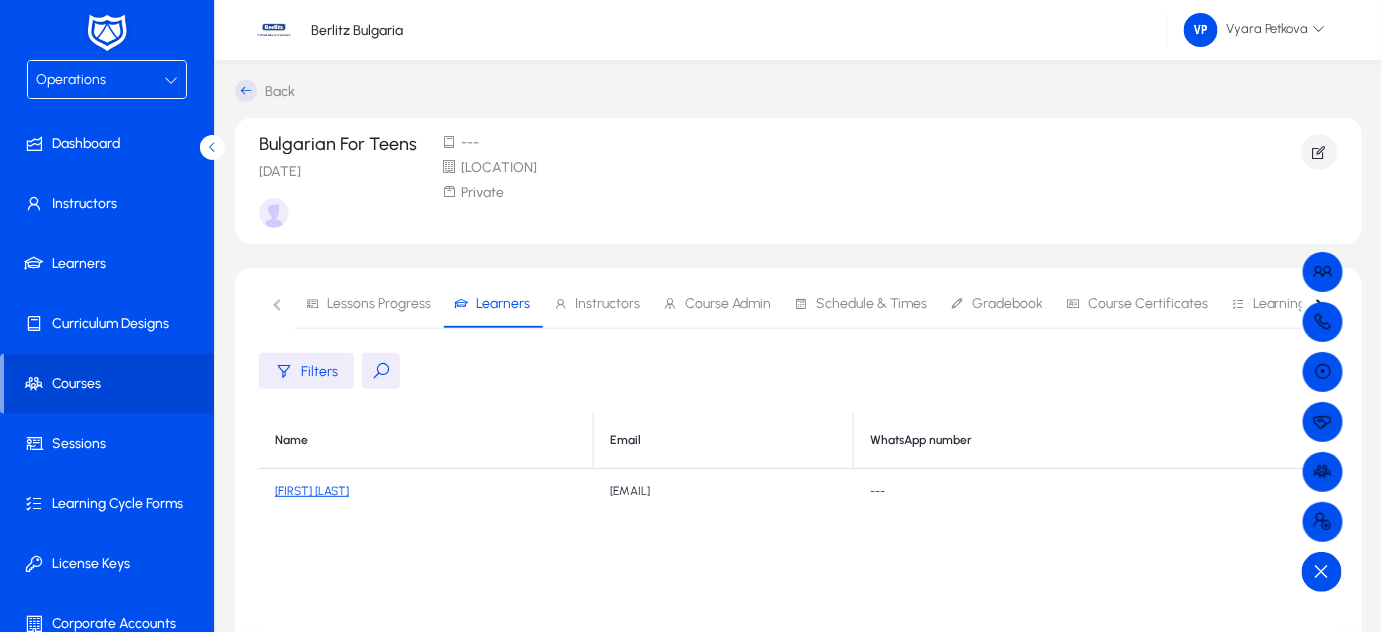 click at bounding box center (691, 316) 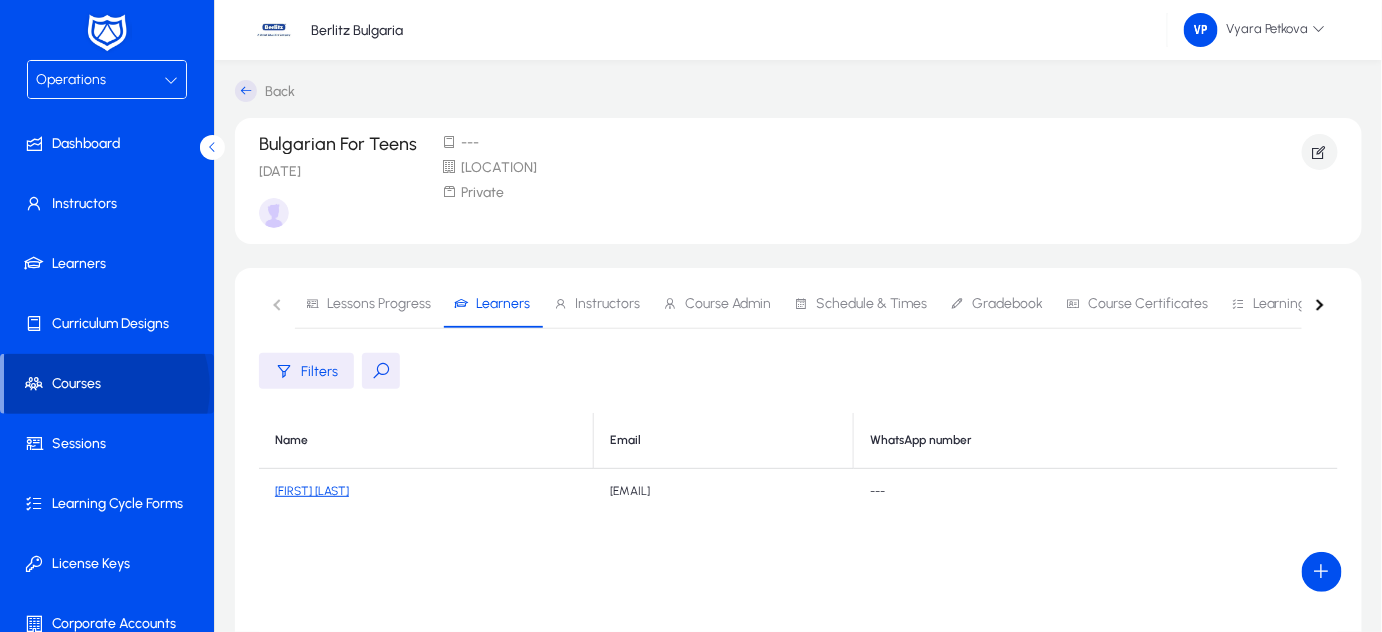 click on "Courses" 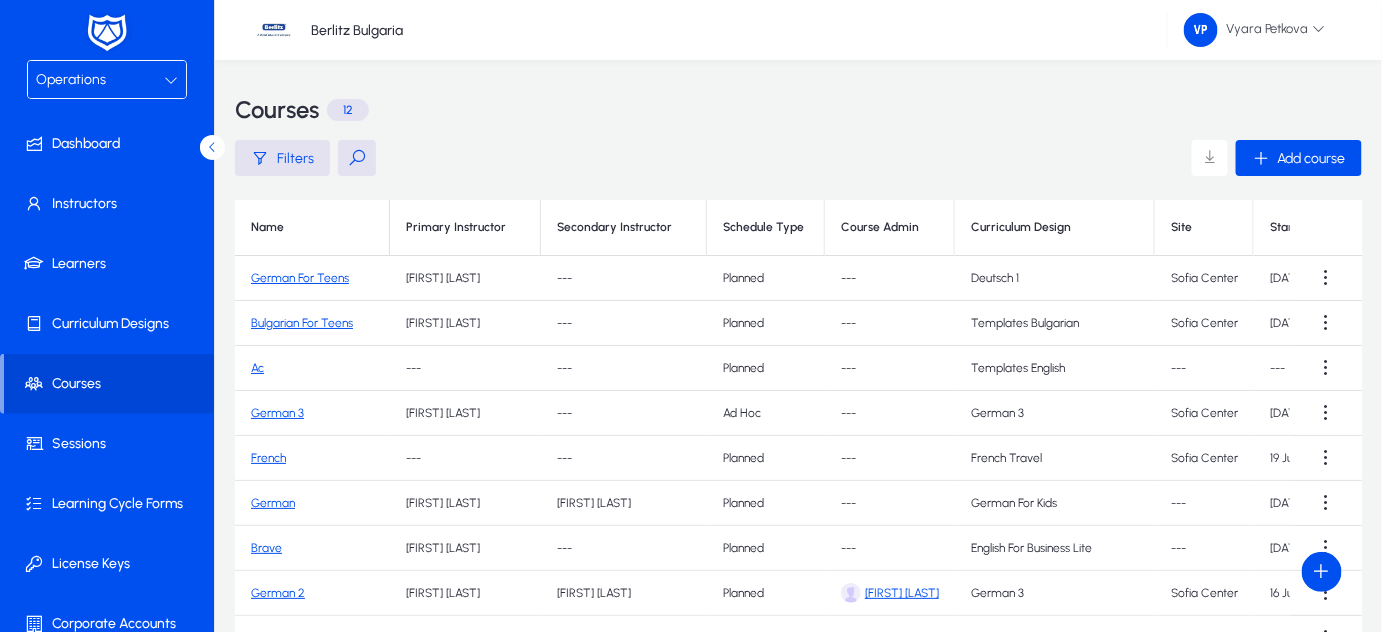 click on "Bulgarian For Teens" 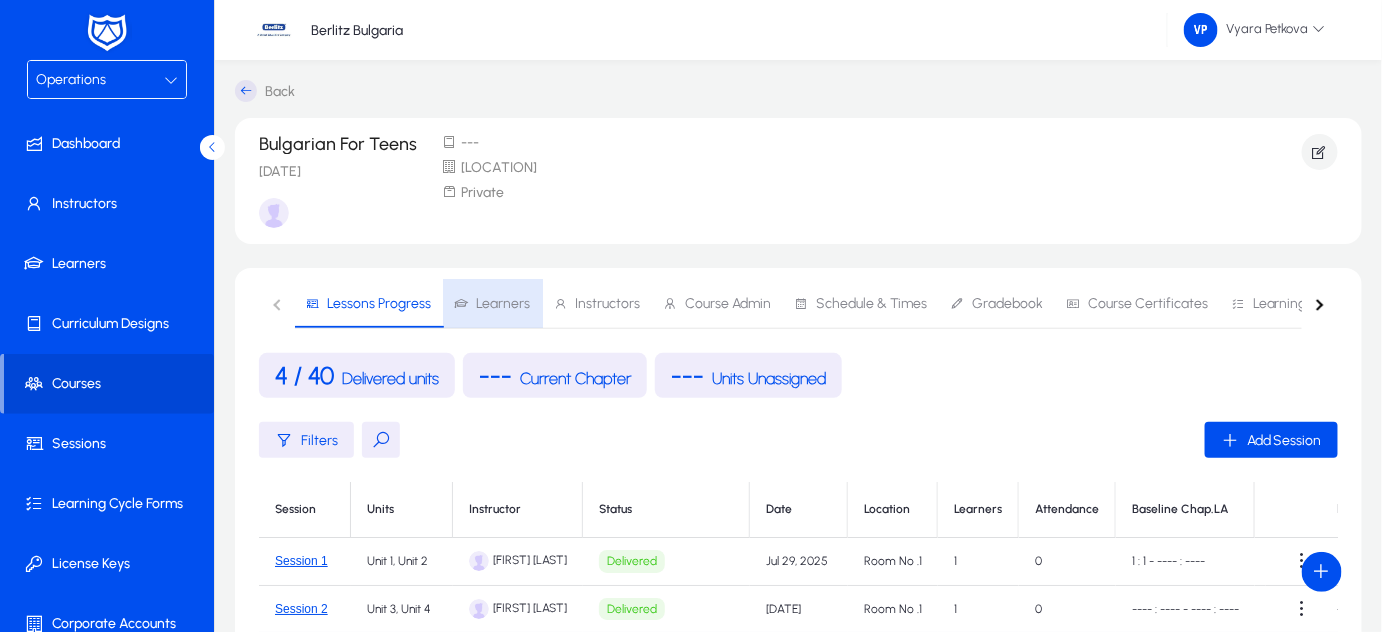 click on "Learners" at bounding box center (503, 304) 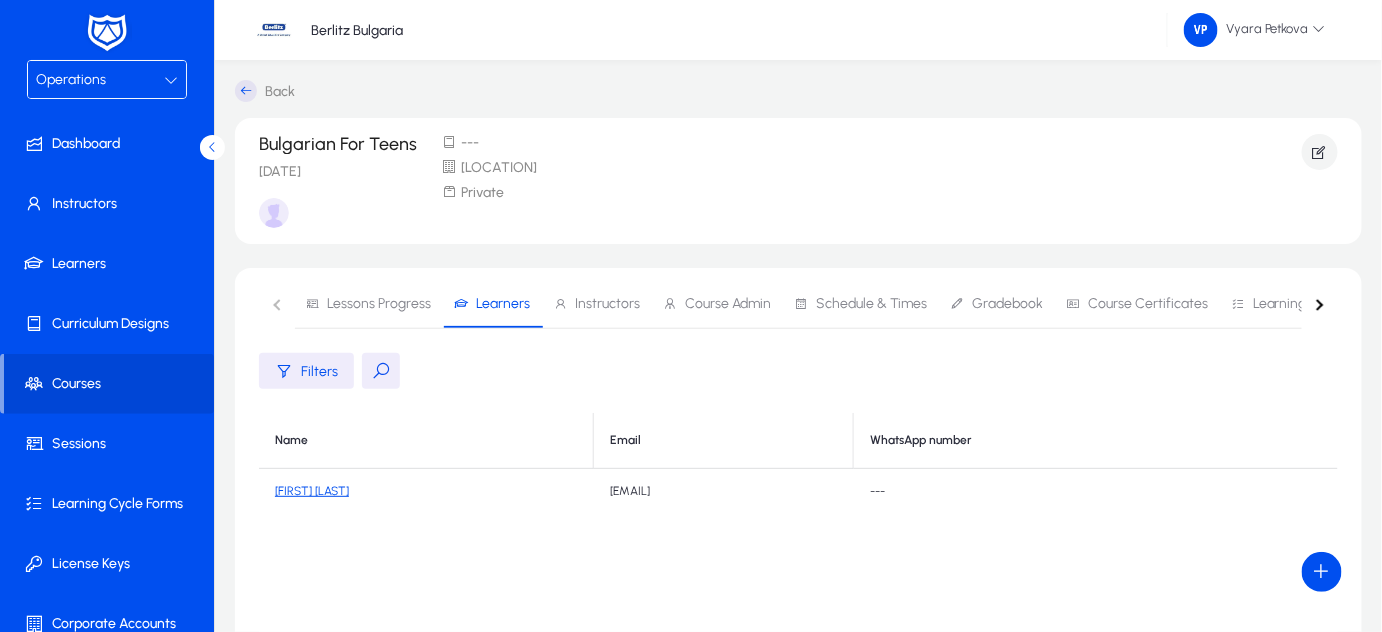 scroll, scrollTop: 449, scrollLeft: 0, axis: vertical 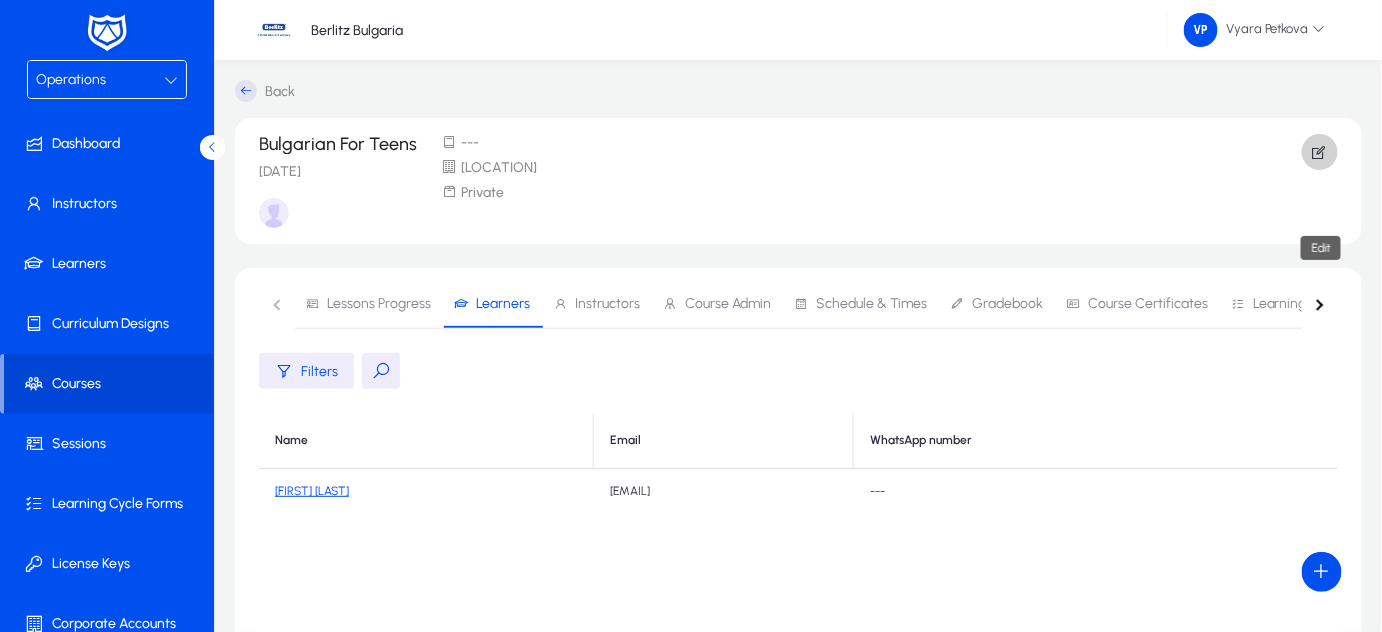 click 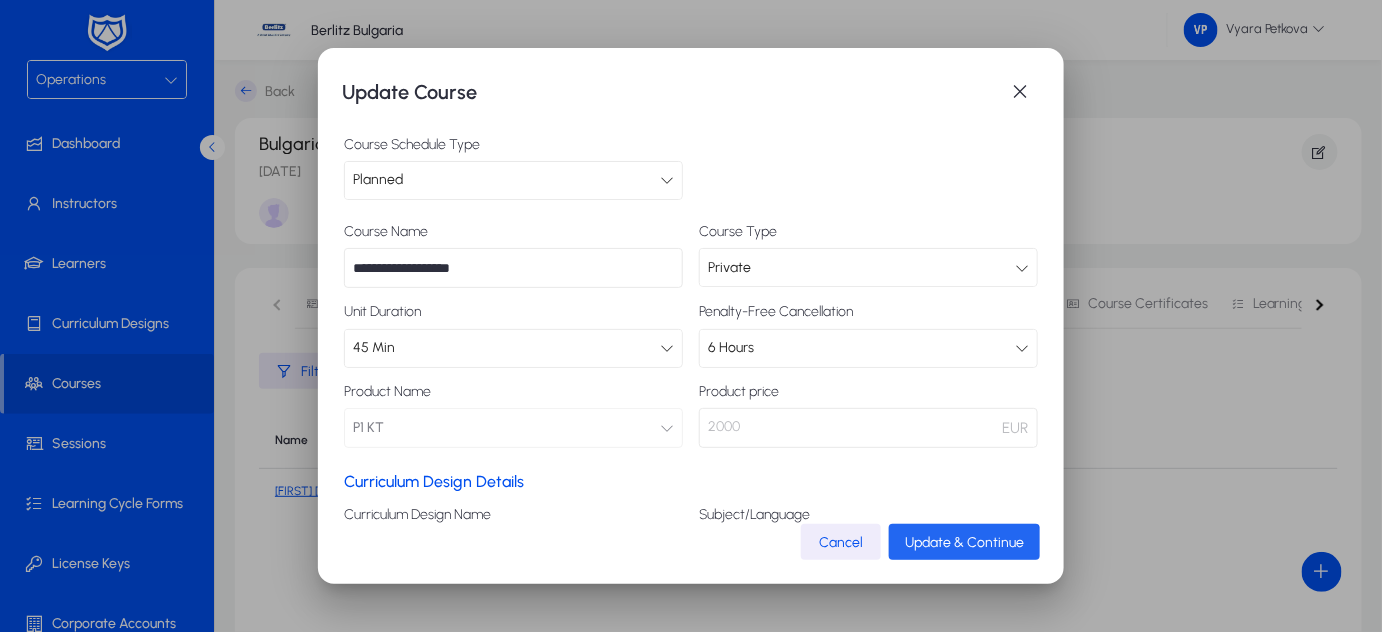 click on "Update & Continue" 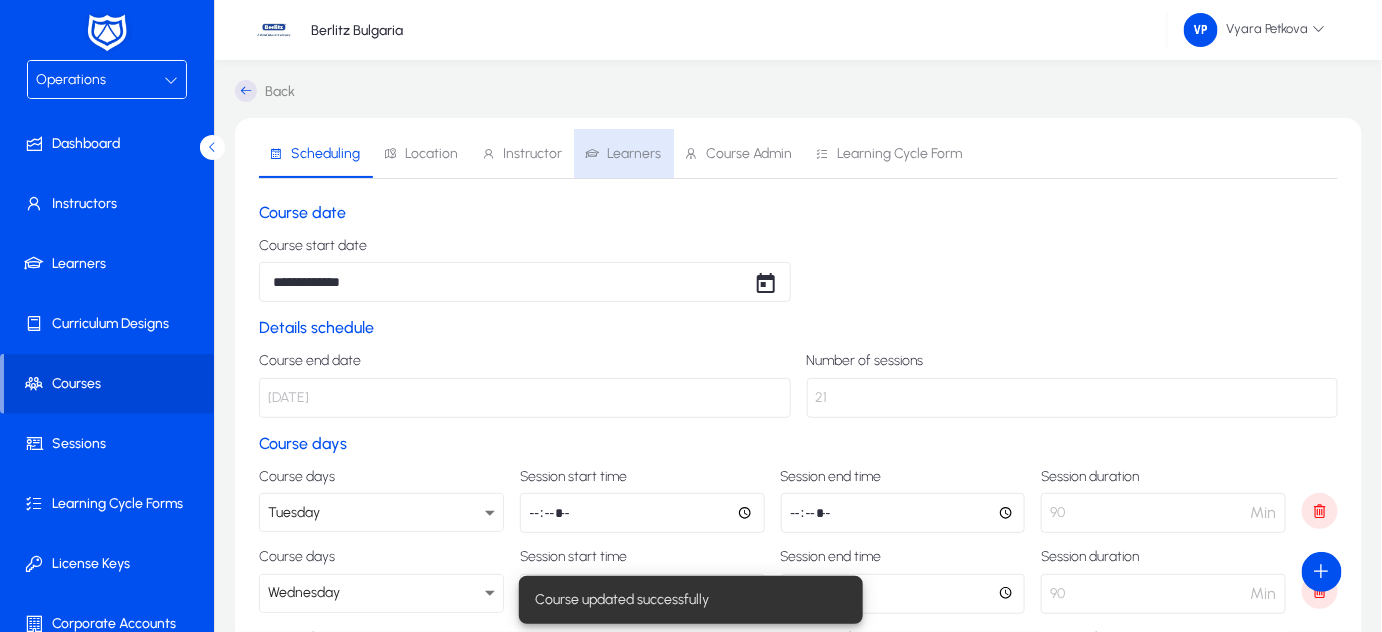 click on "Learners" at bounding box center [623, 154] 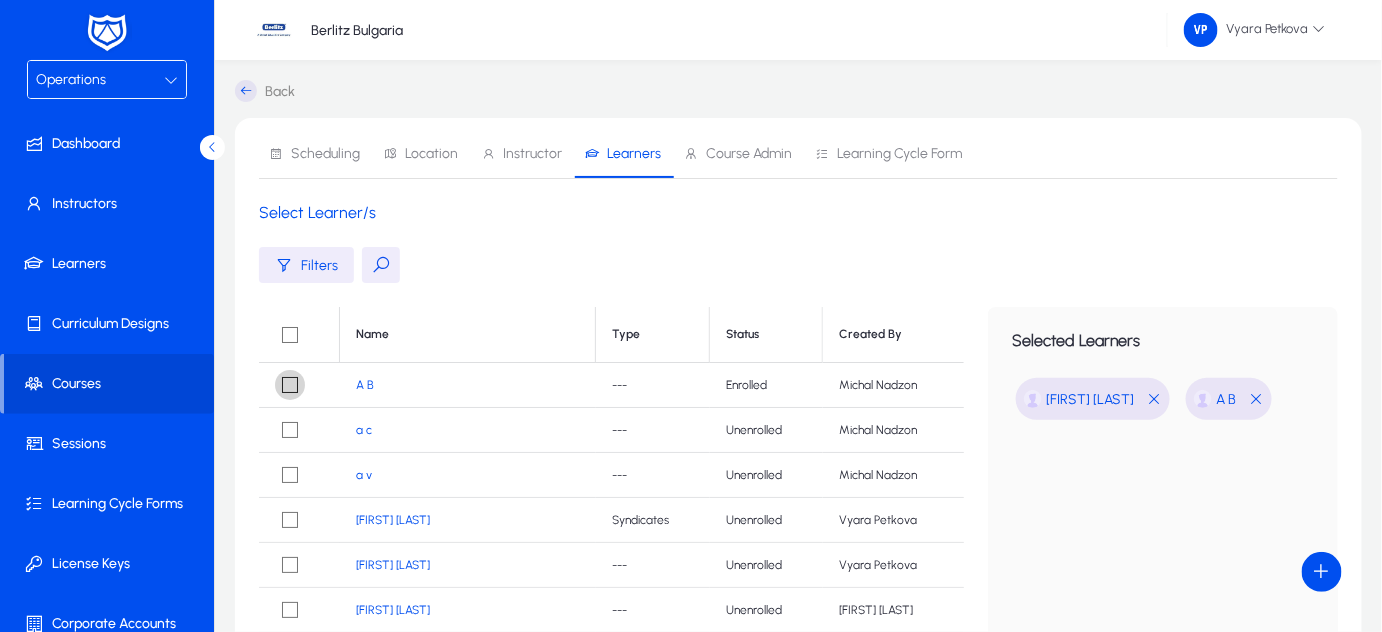 scroll, scrollTop: 415, scrollLeft: 0, axis: vertical 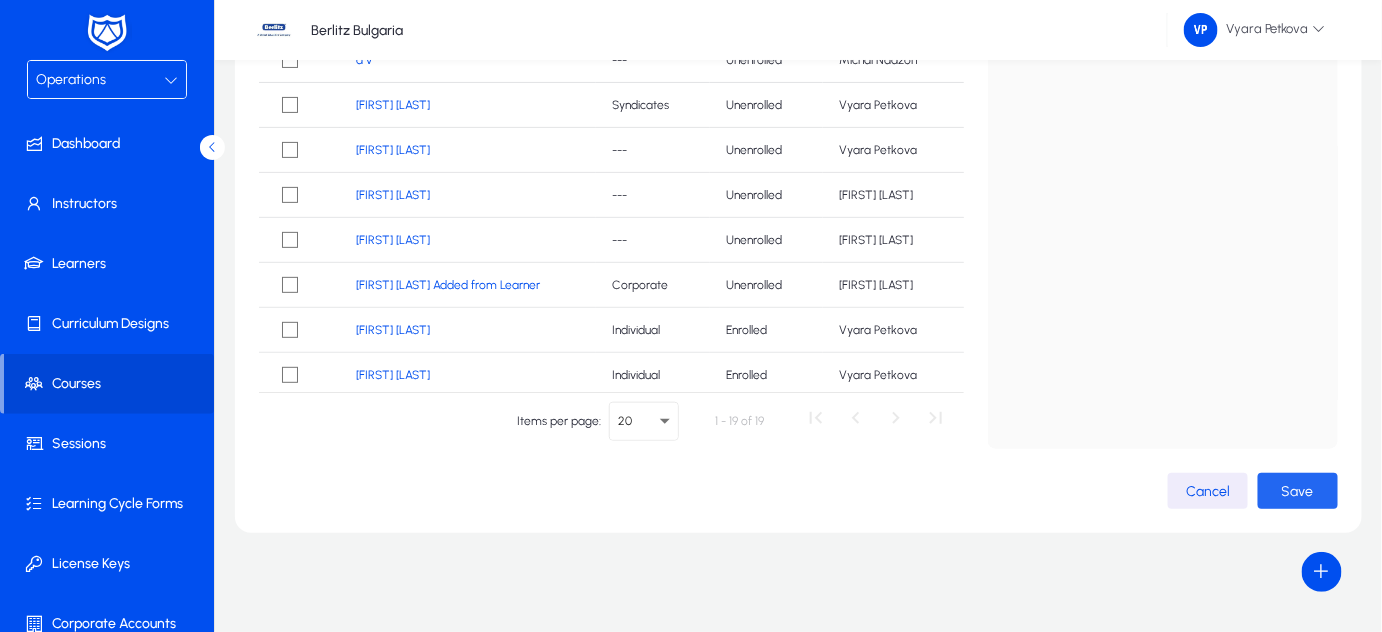 click 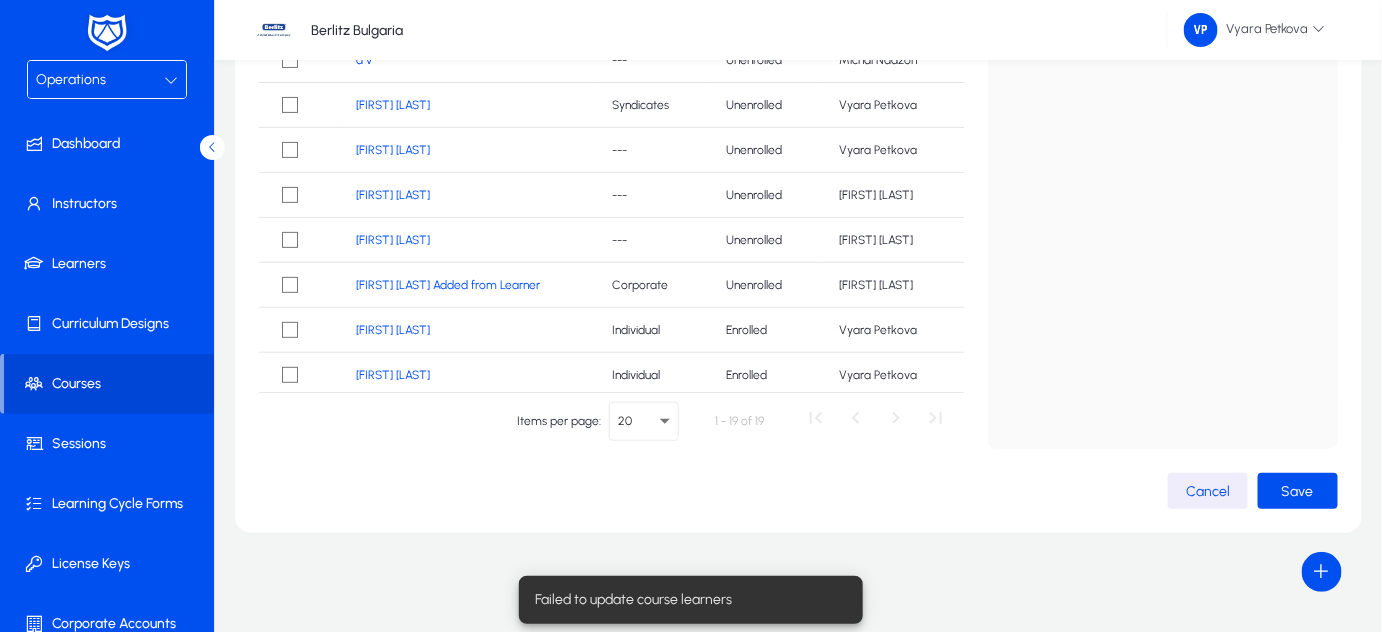 click on "Selected Learners  [FIRST] [LAST]  A B" 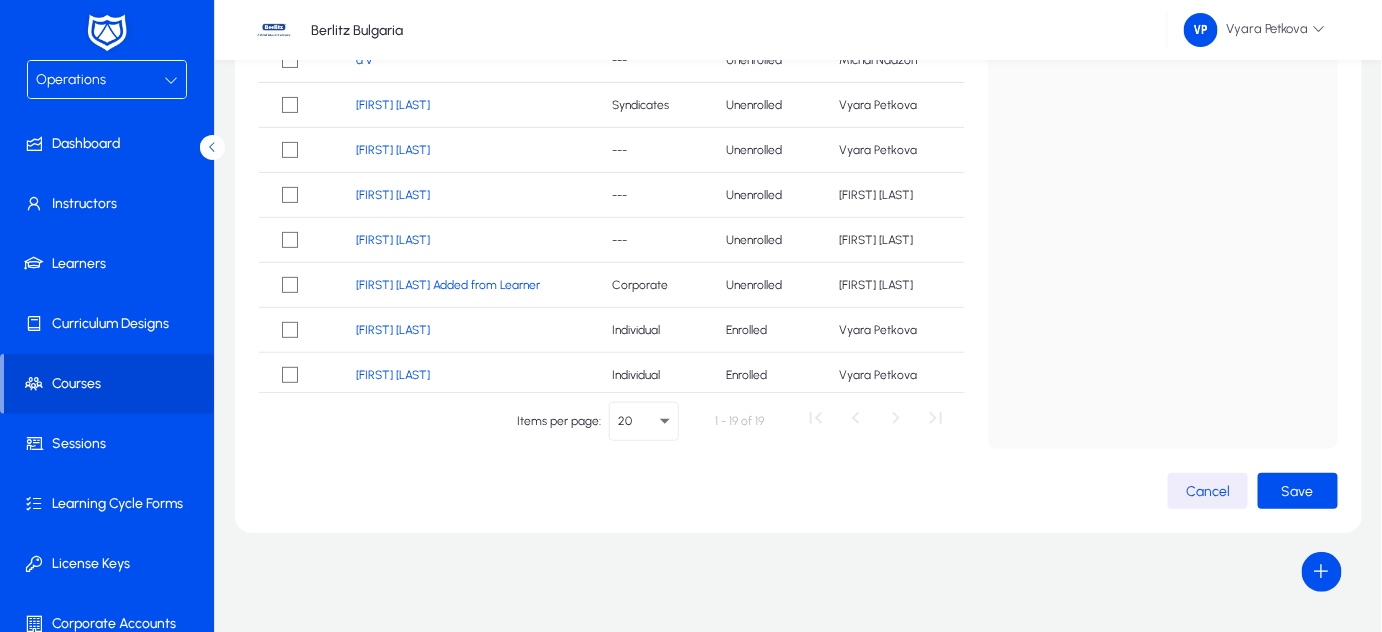 click on "Selected Learners  A B" 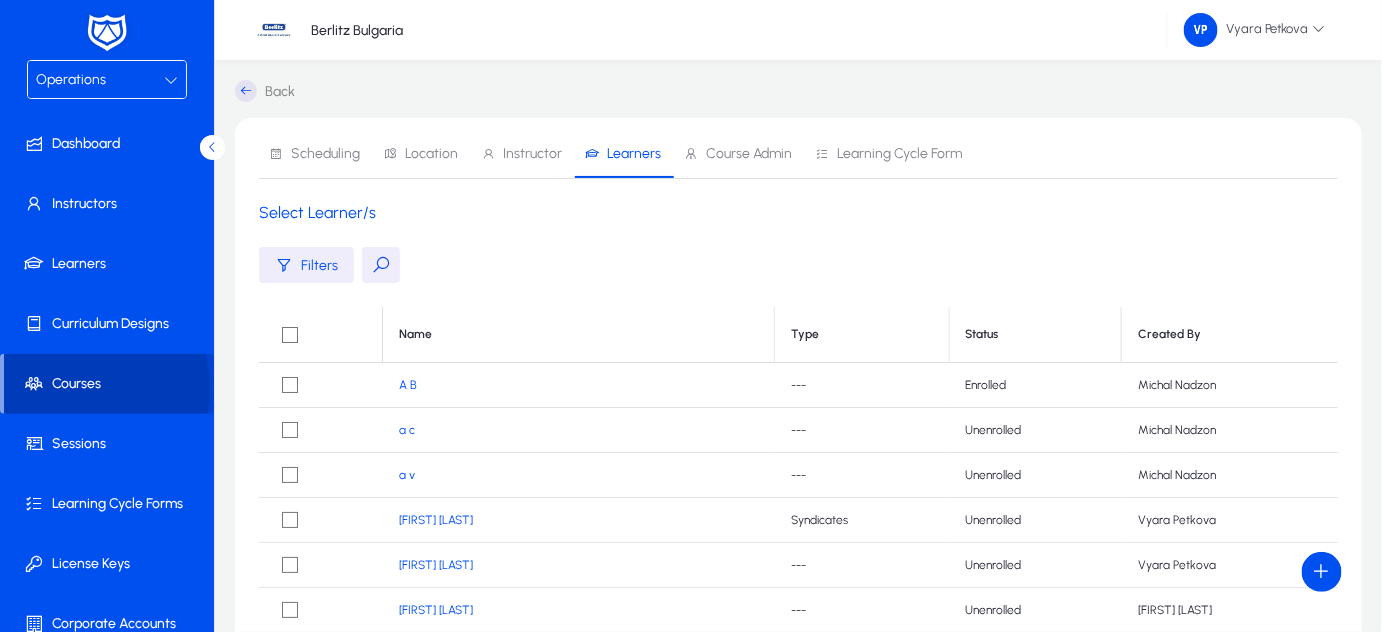 click on "Courses" 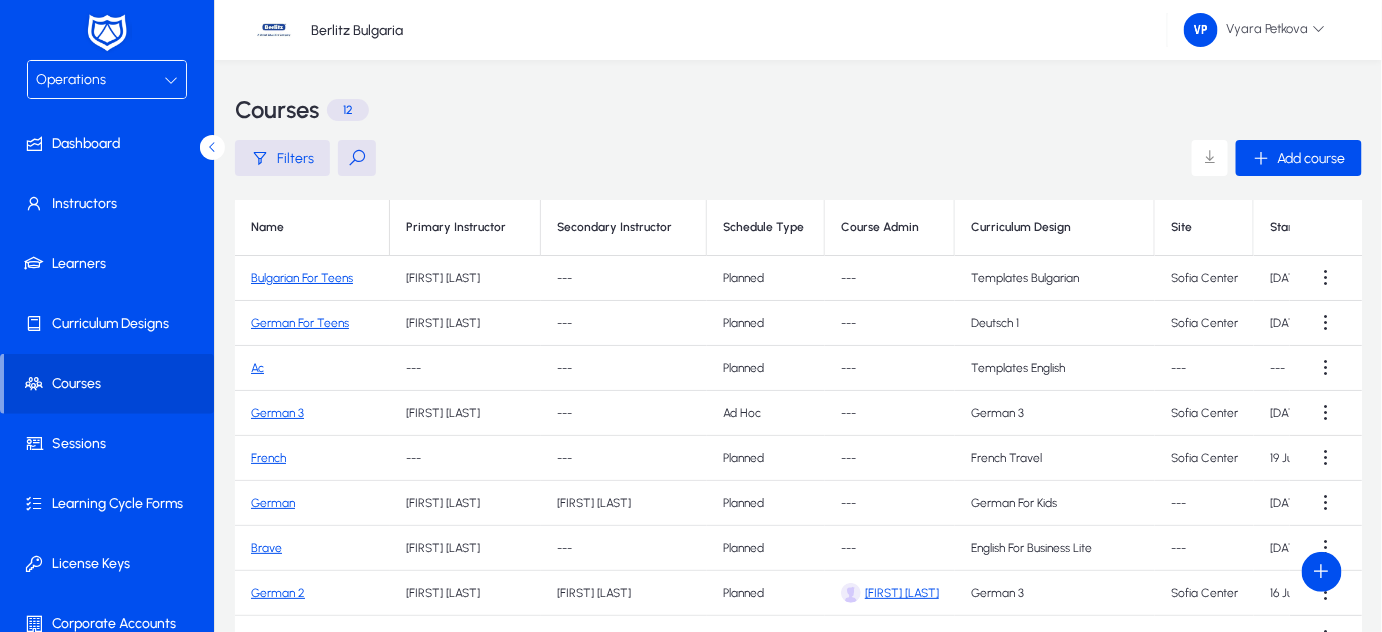 click on "German" 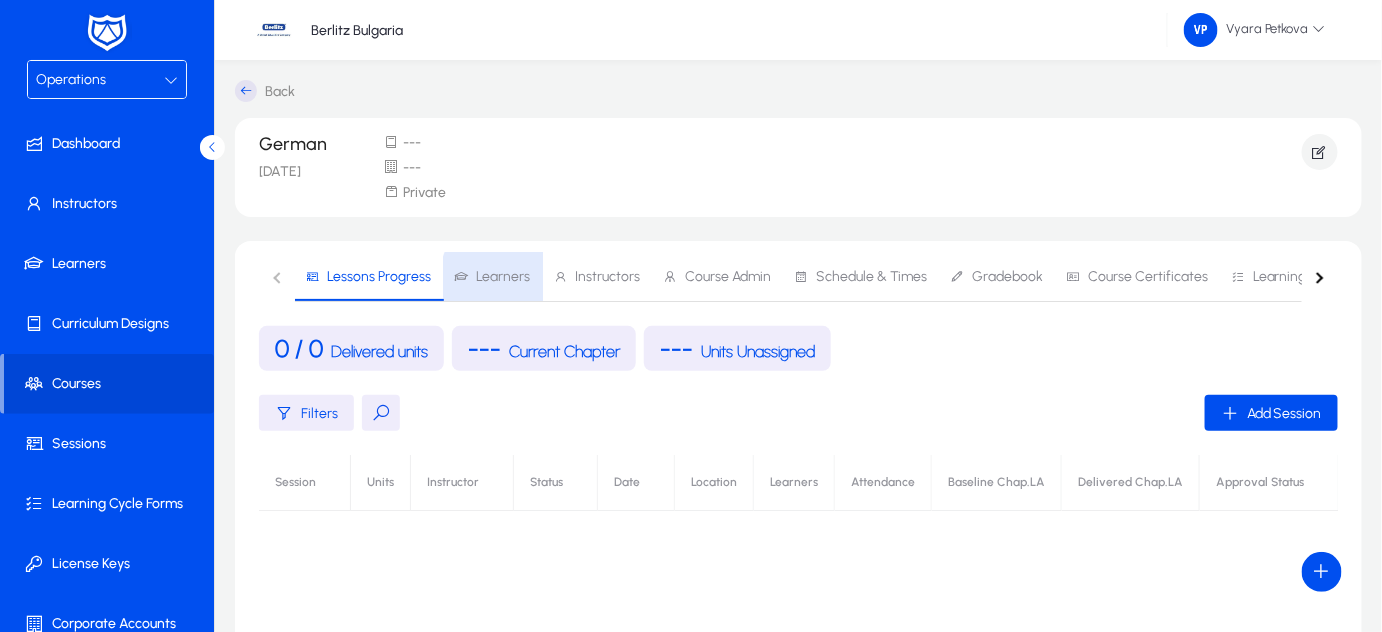 click on "Learners" at bounding box center [503, 277] 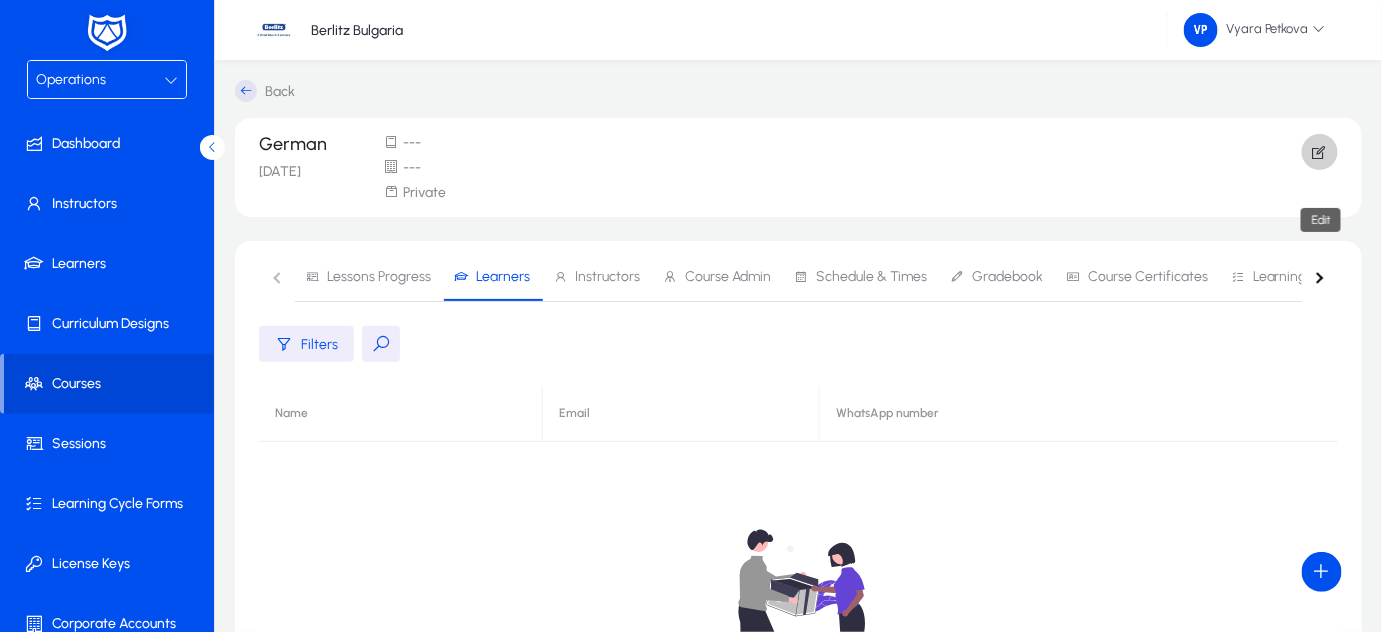 click 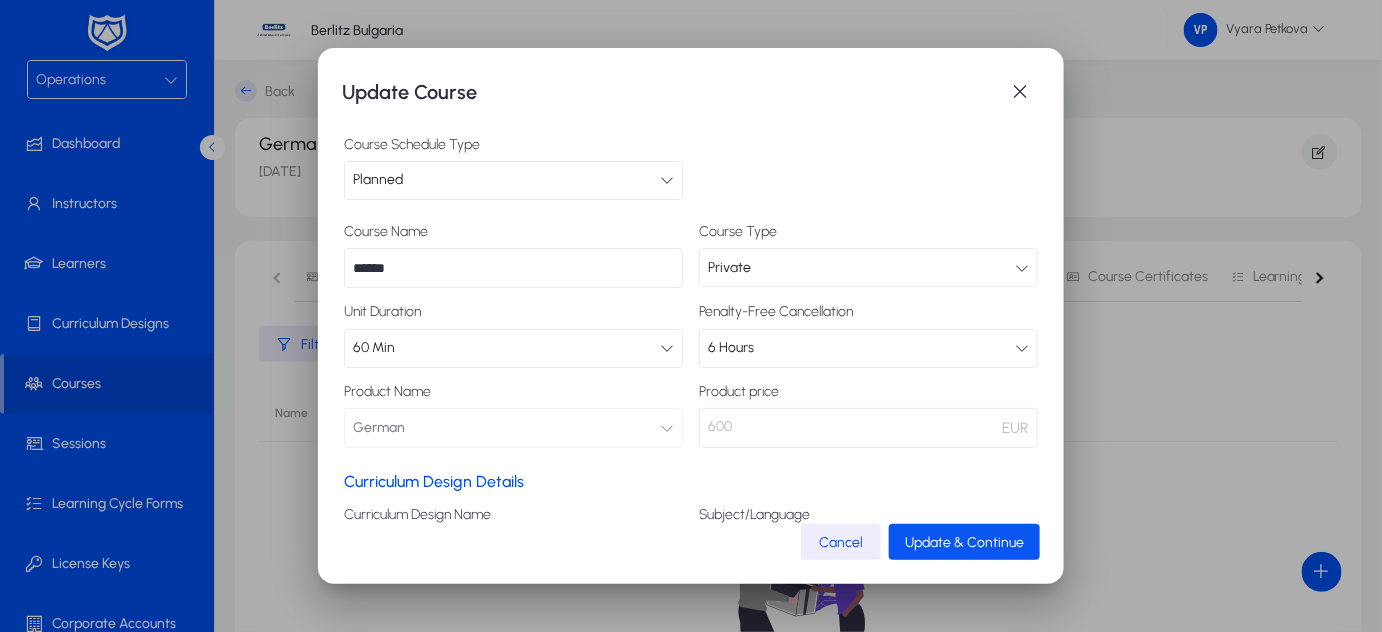 click on "Update & Continue" 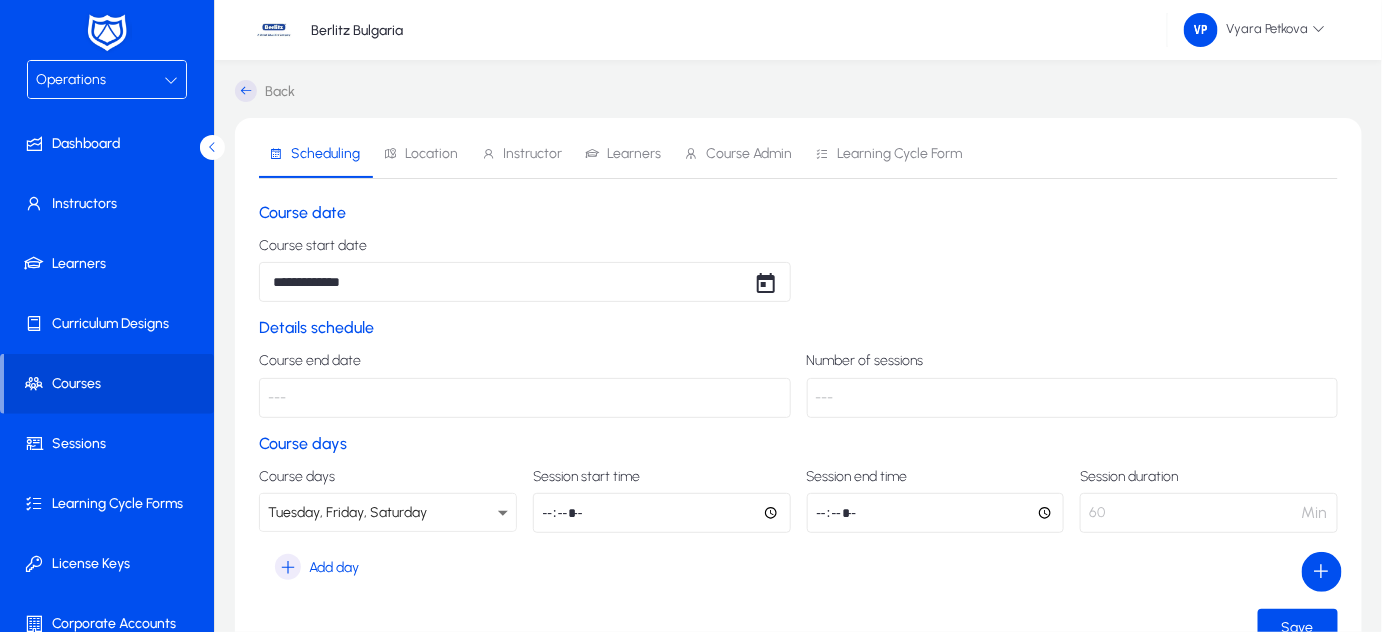 click on "Learners" at bounding box center (634, 154) 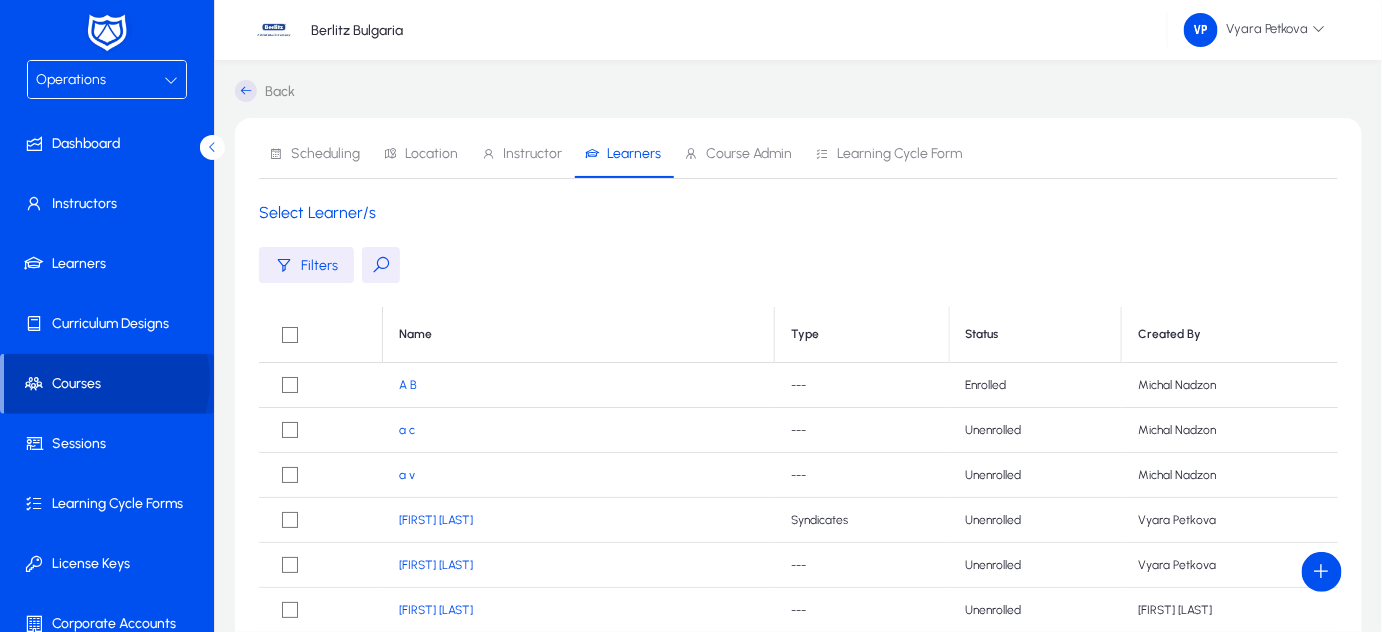 click on "Courses" 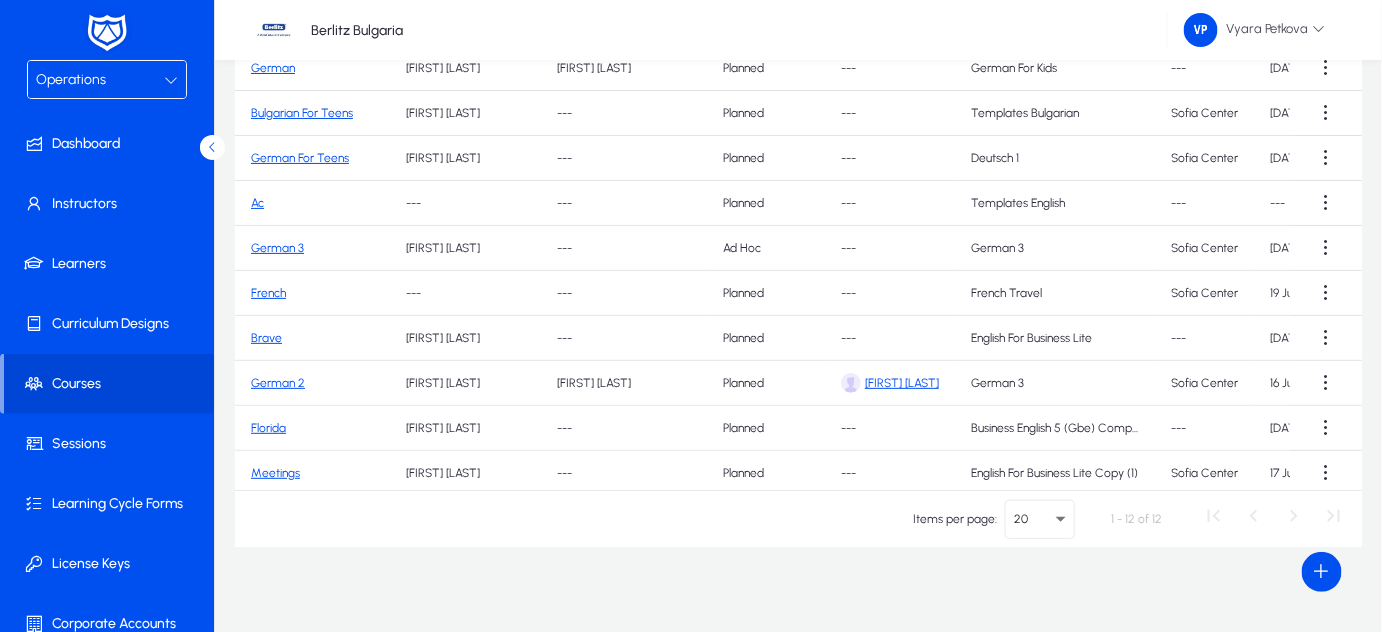 scroll, scrollTop: 224, scrollLeft: 0, axis: vertical 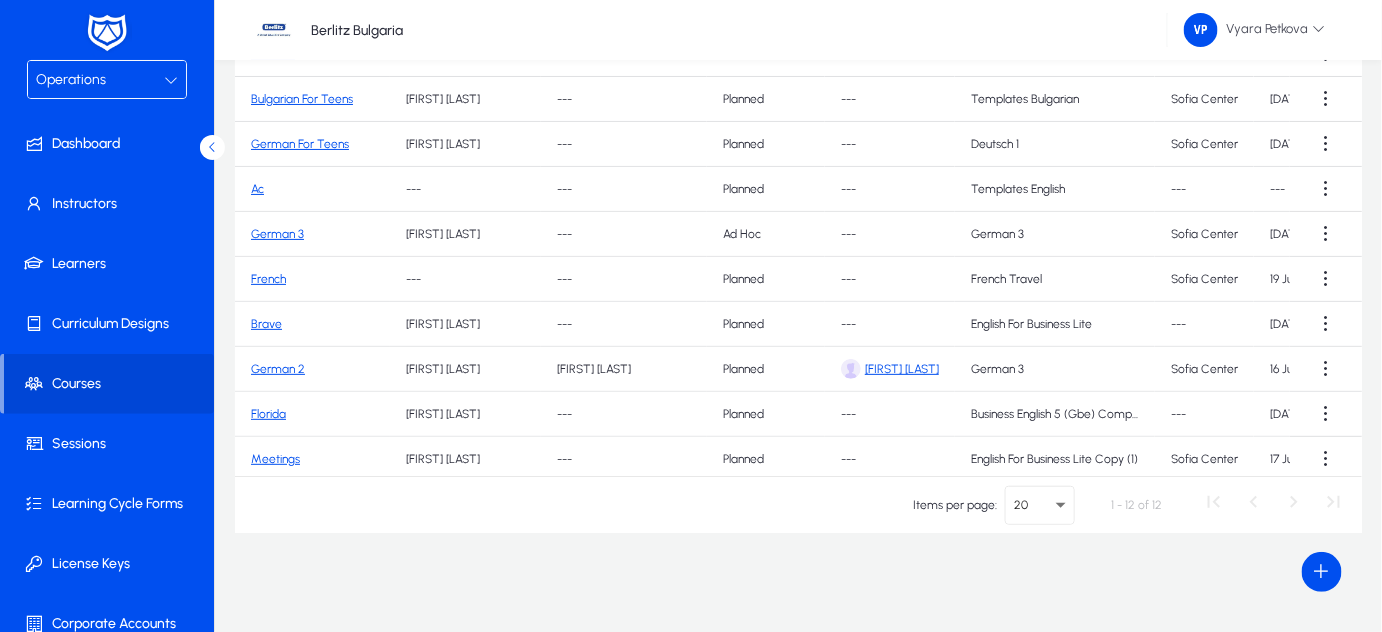 click on "German  2" 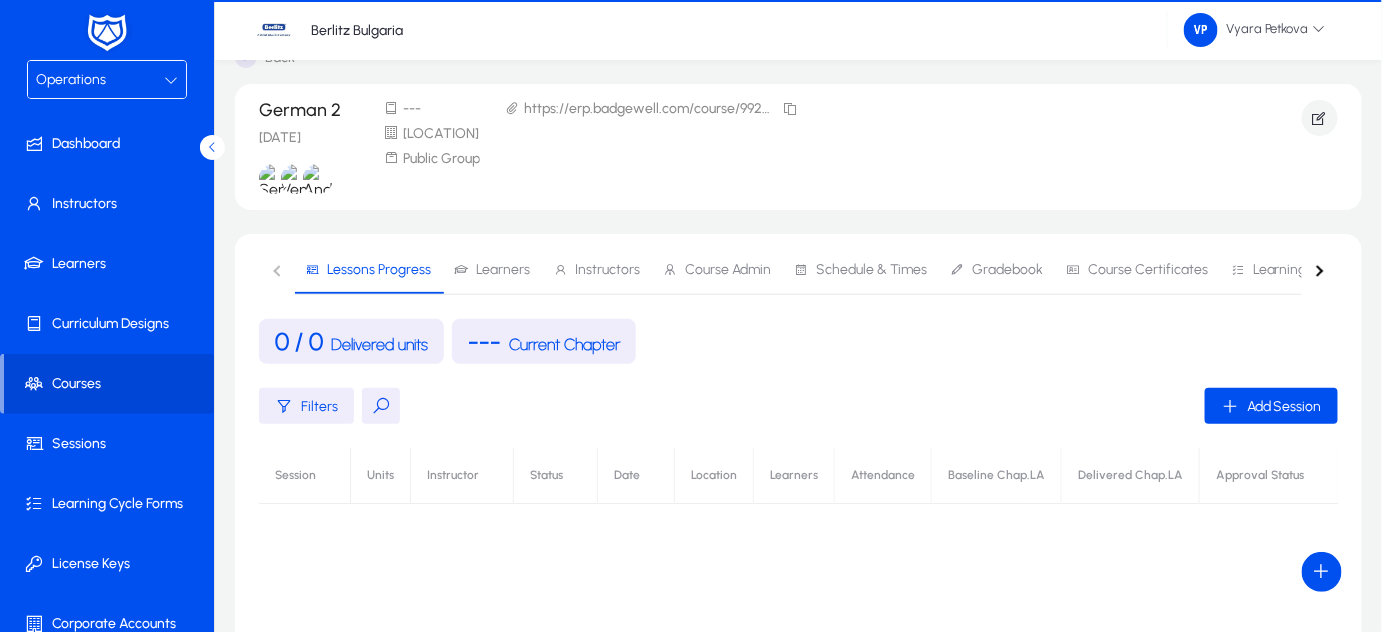scroll, scrollTop: 224, scrollLeft: 0, axis: vertical 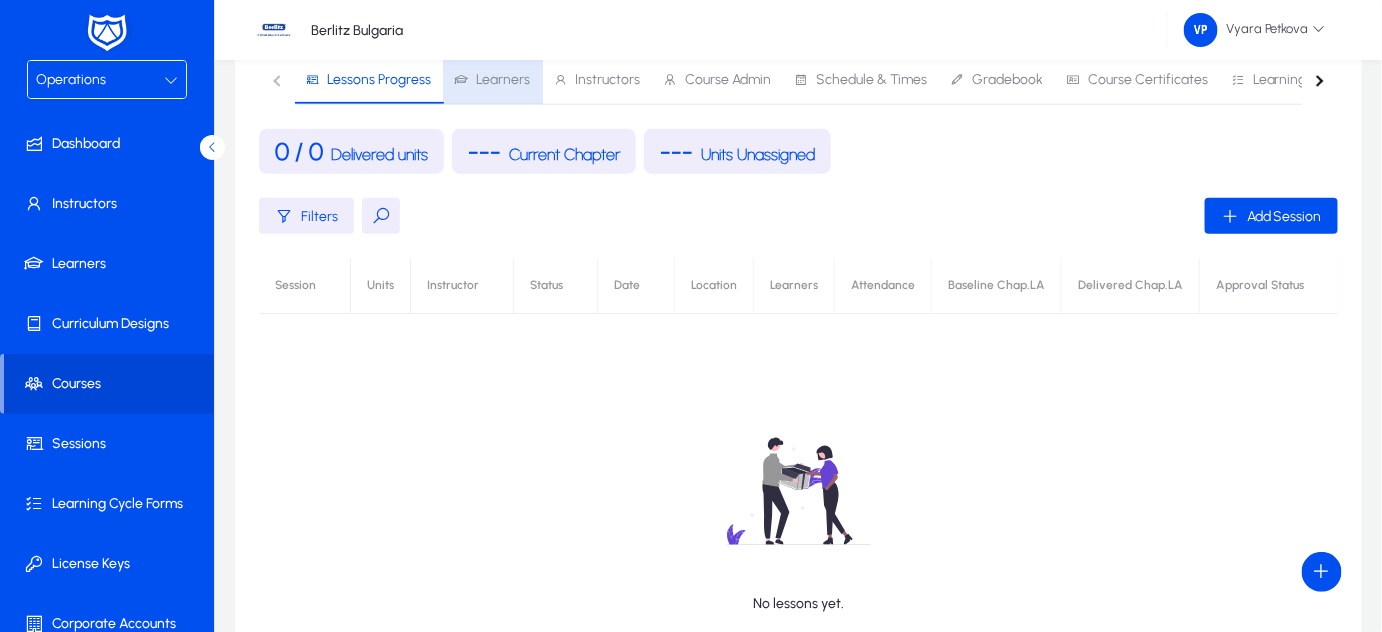 click on "Learners" at bounding box center [503, 80] 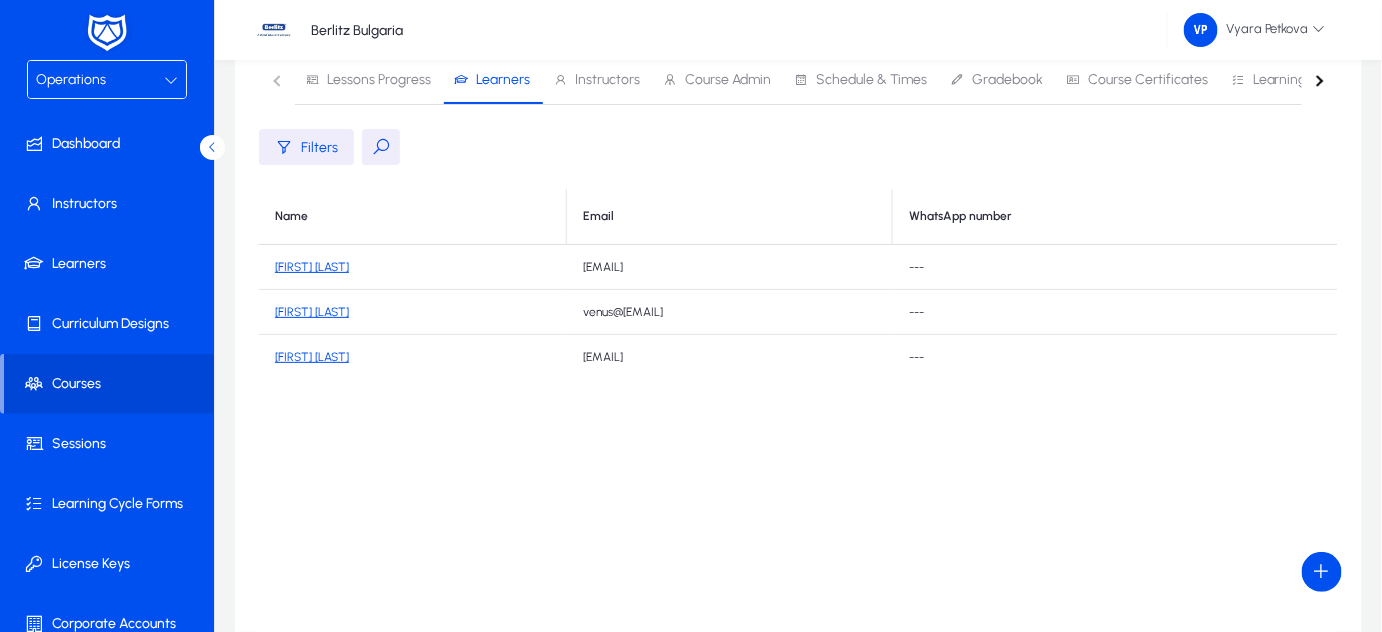 click on "Course Certificates" at bounding box center (1148, 80) 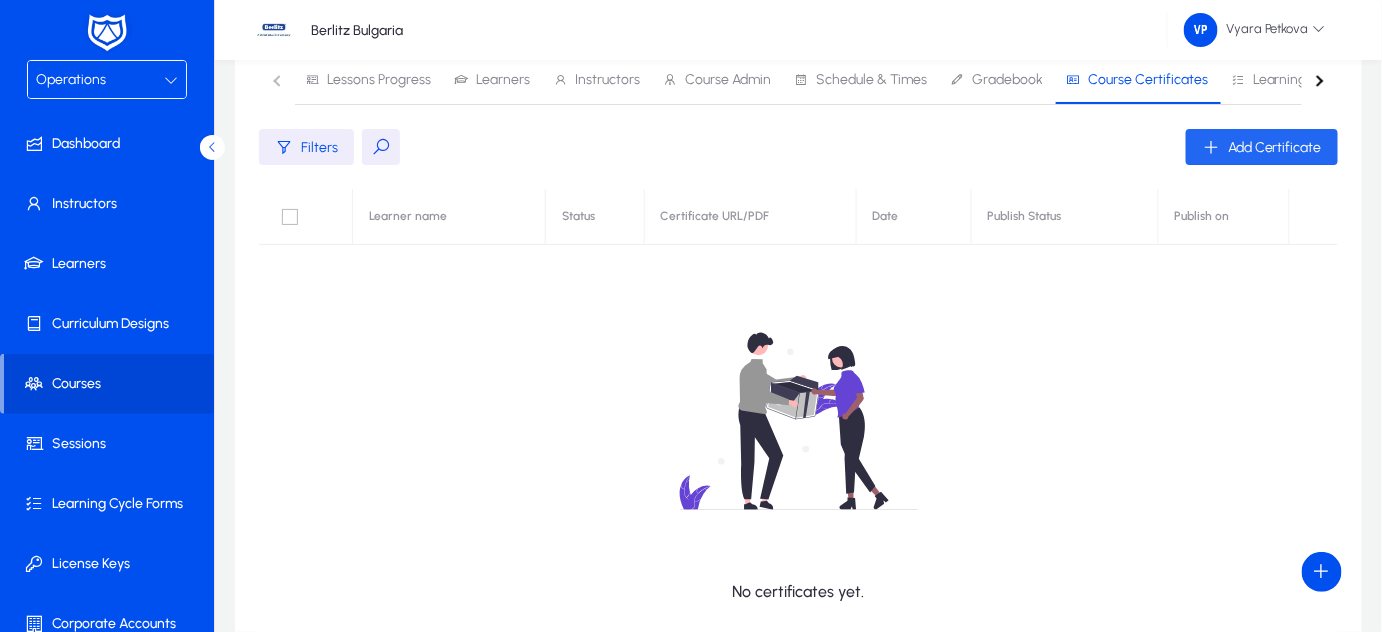 click on "Add Certificate" 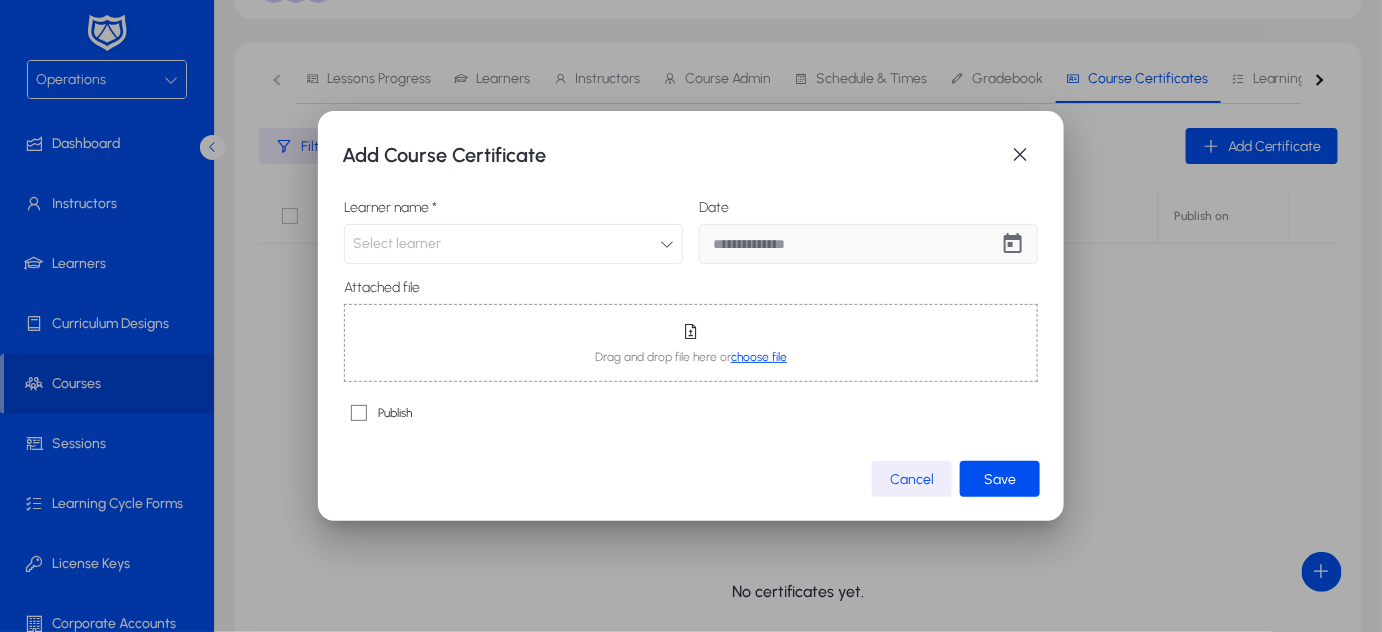 click on "Select learner" at bounding box center (513, 244) 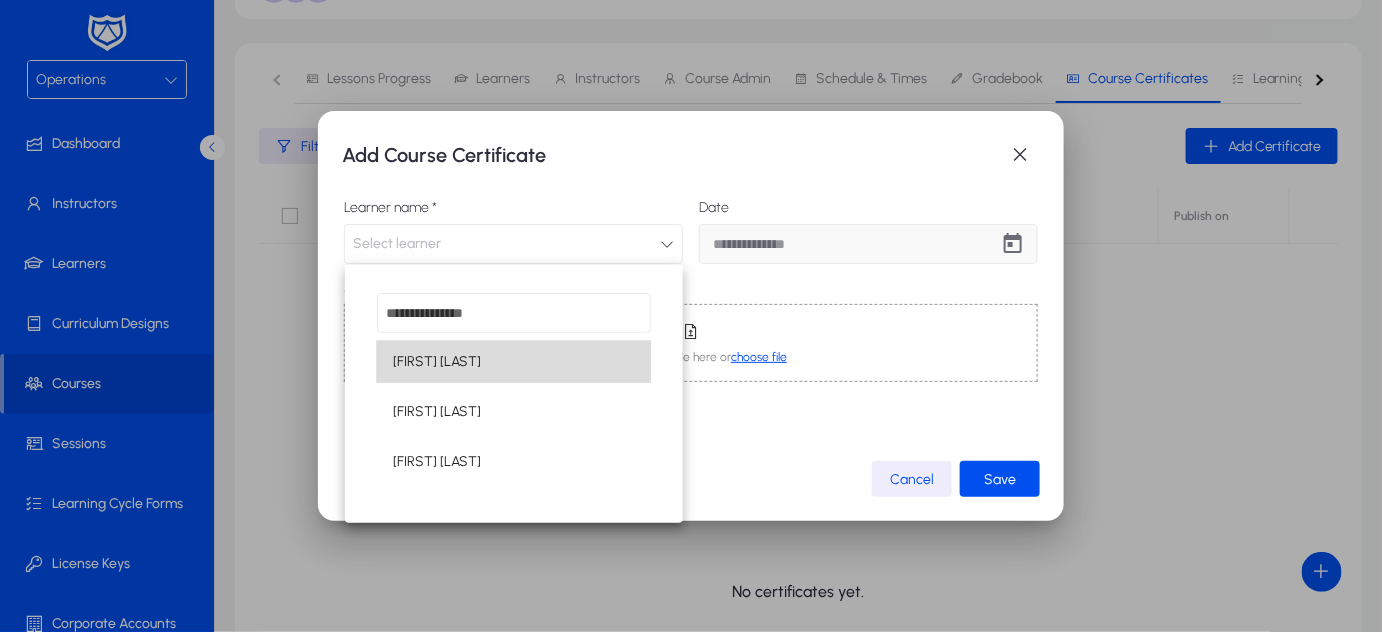 click on "[FIRST] [LAST]" at bounding box center (514, 362) 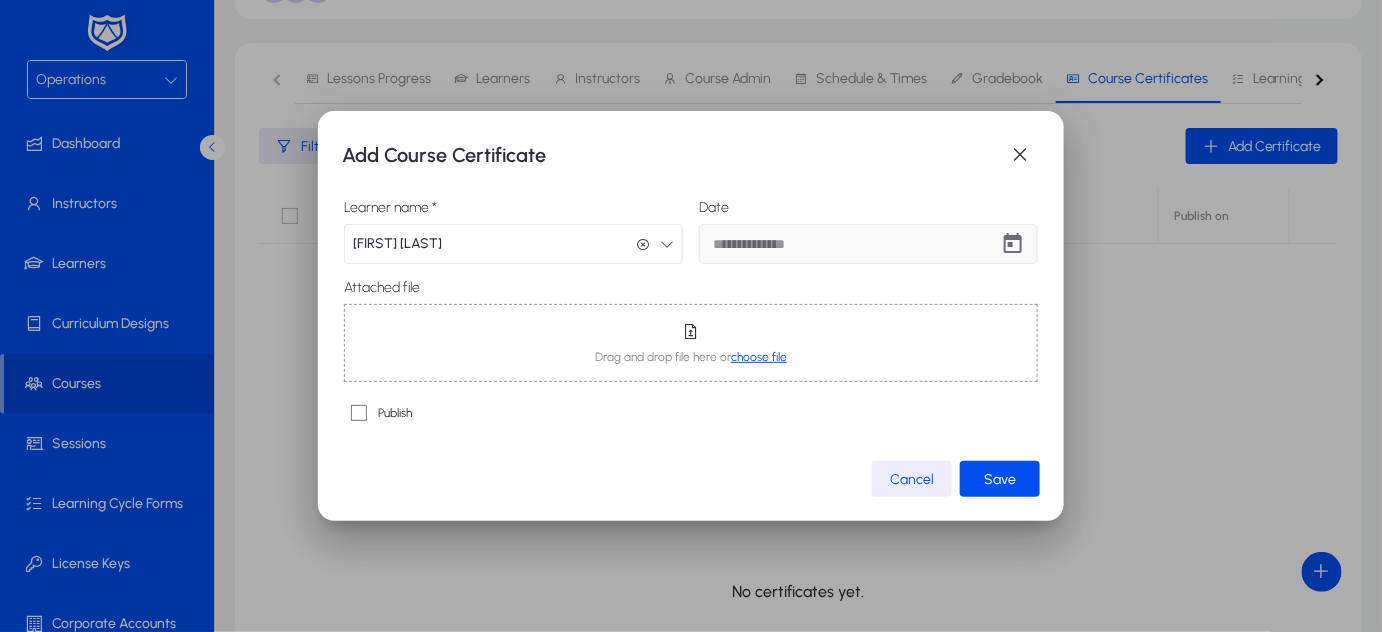 click on "choose file" at bounding box center [759, 357] 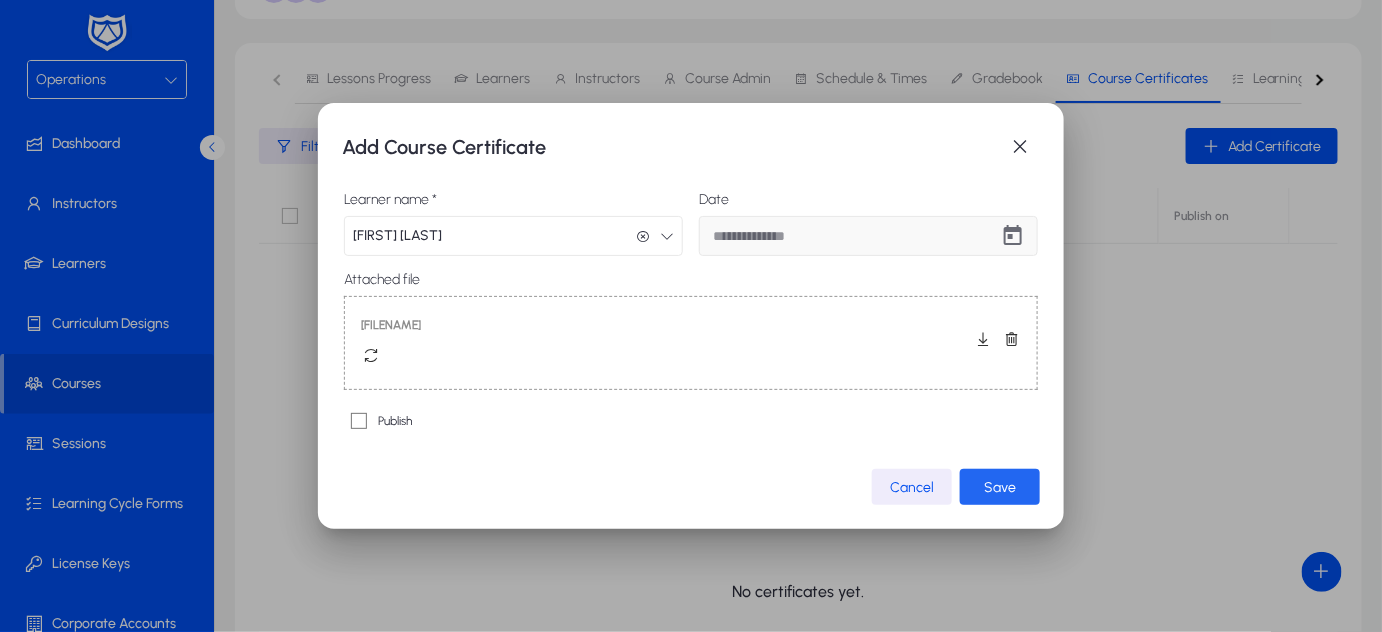click on "Save" 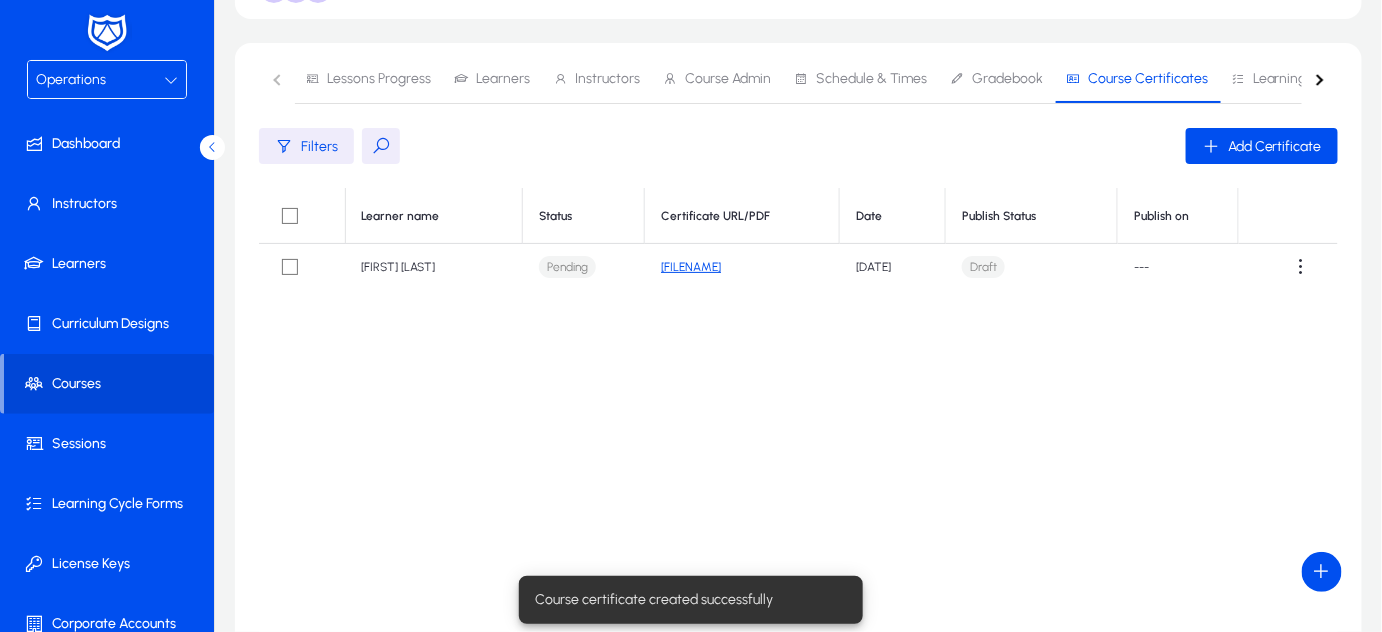 scroll, scrollTop: 224, scrollLeft: 0, axis: vertical 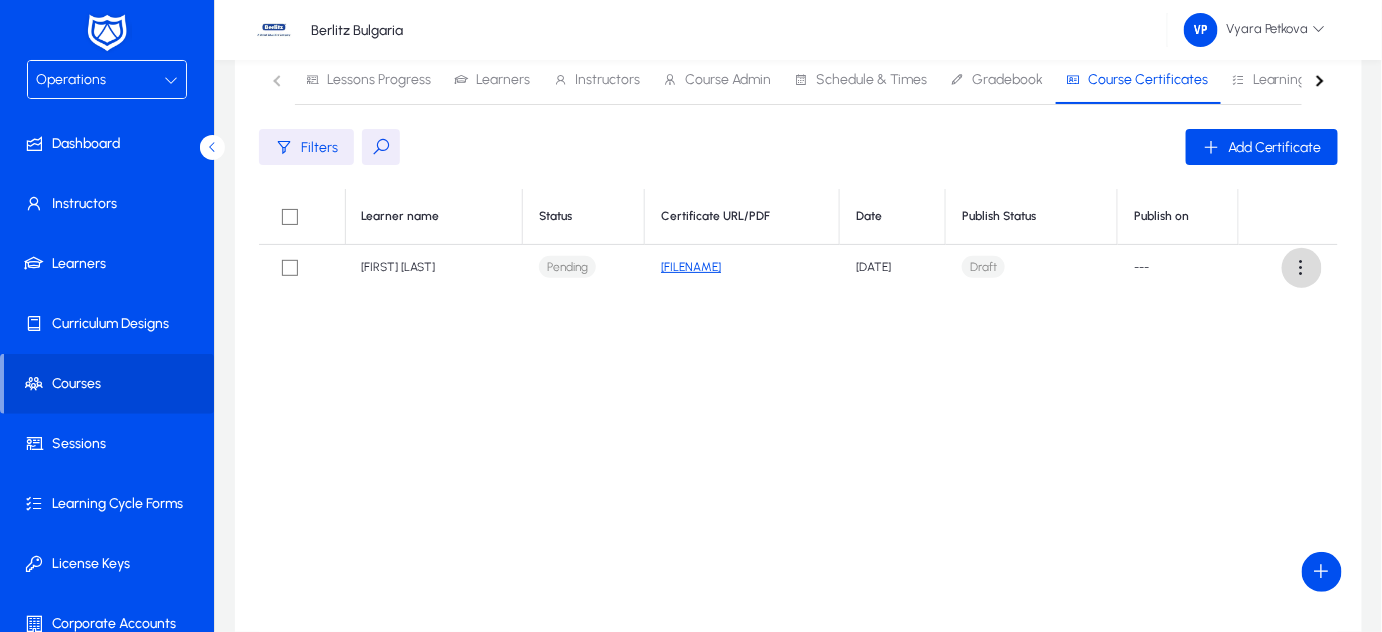 click 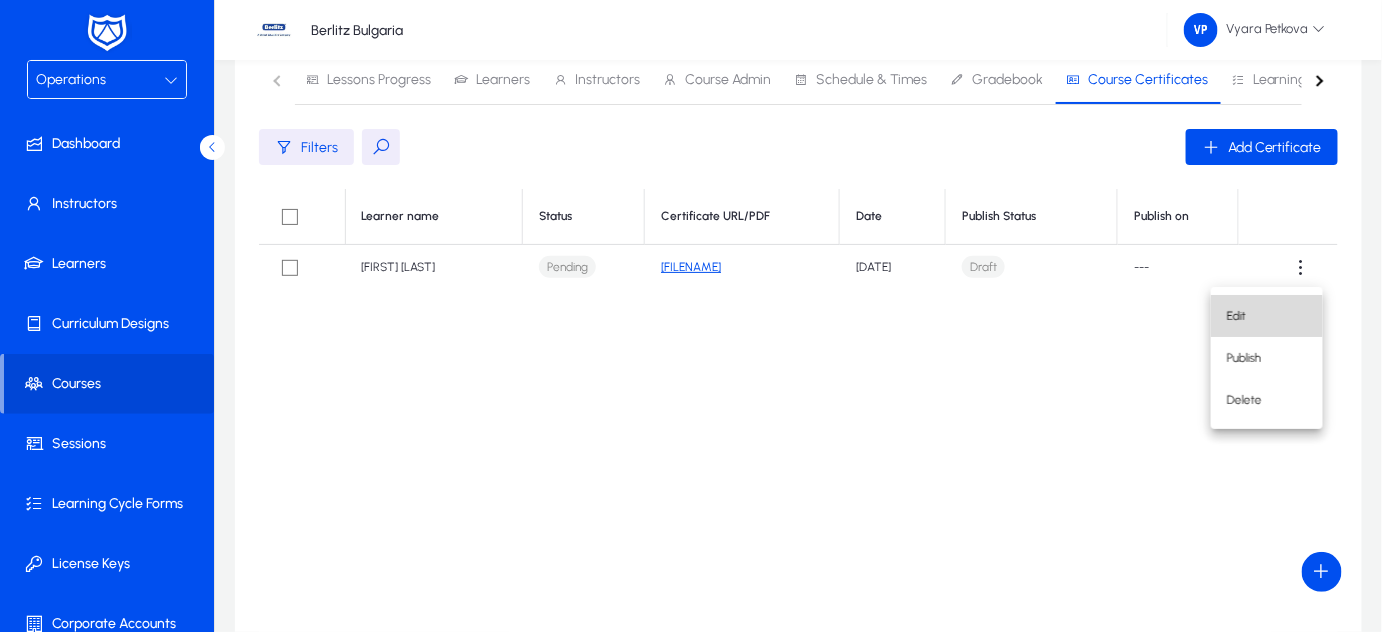 click on "Edit" at bounding box center (1267, 316) 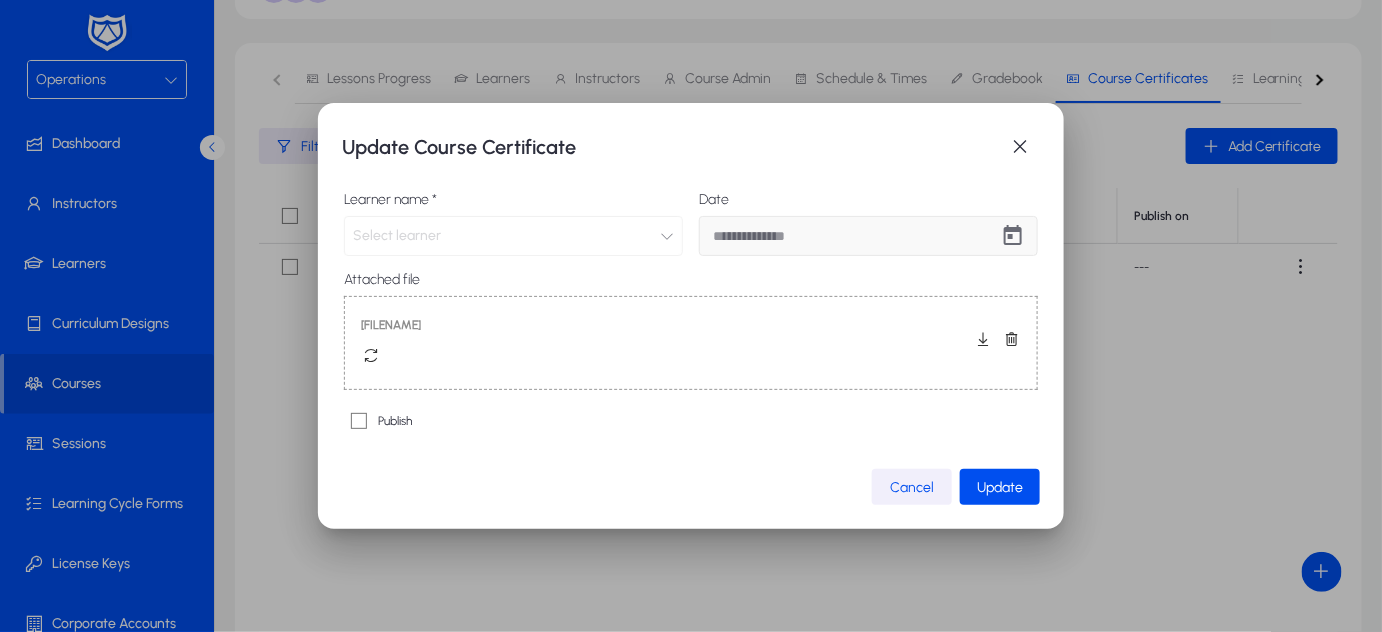 click on "Cancel" 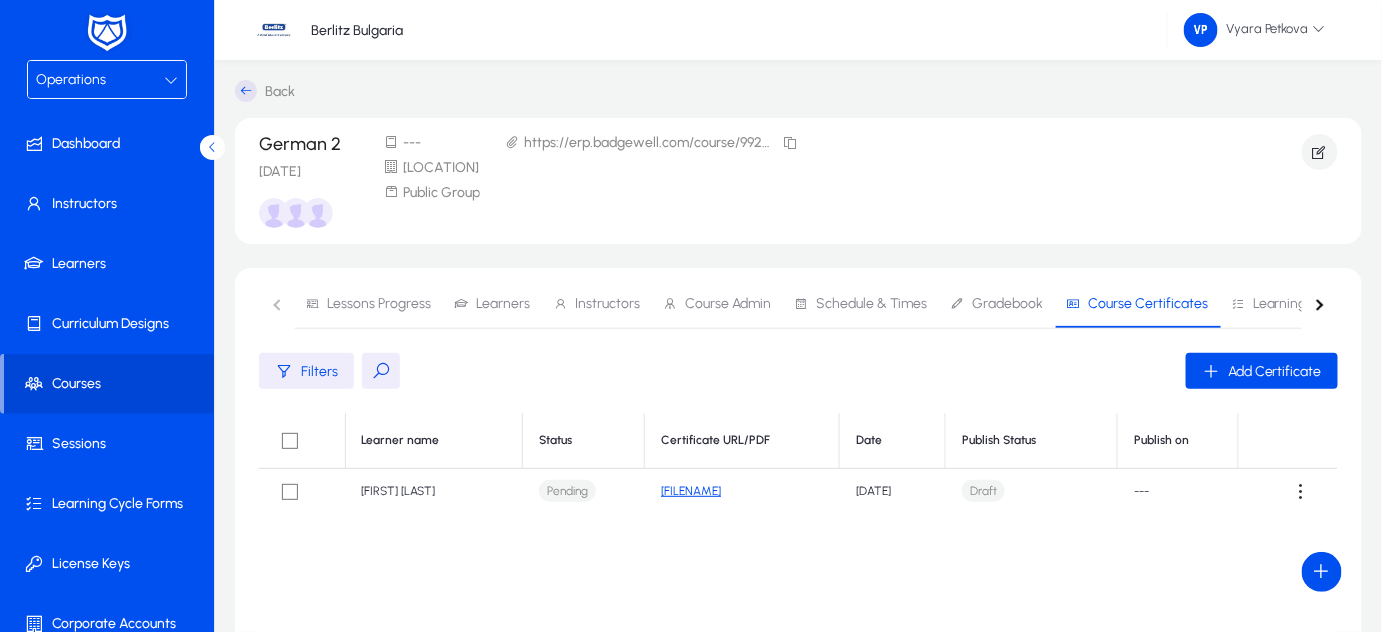 scroll, scrollTop: 224, scrollLeft: 0, axis: vertical 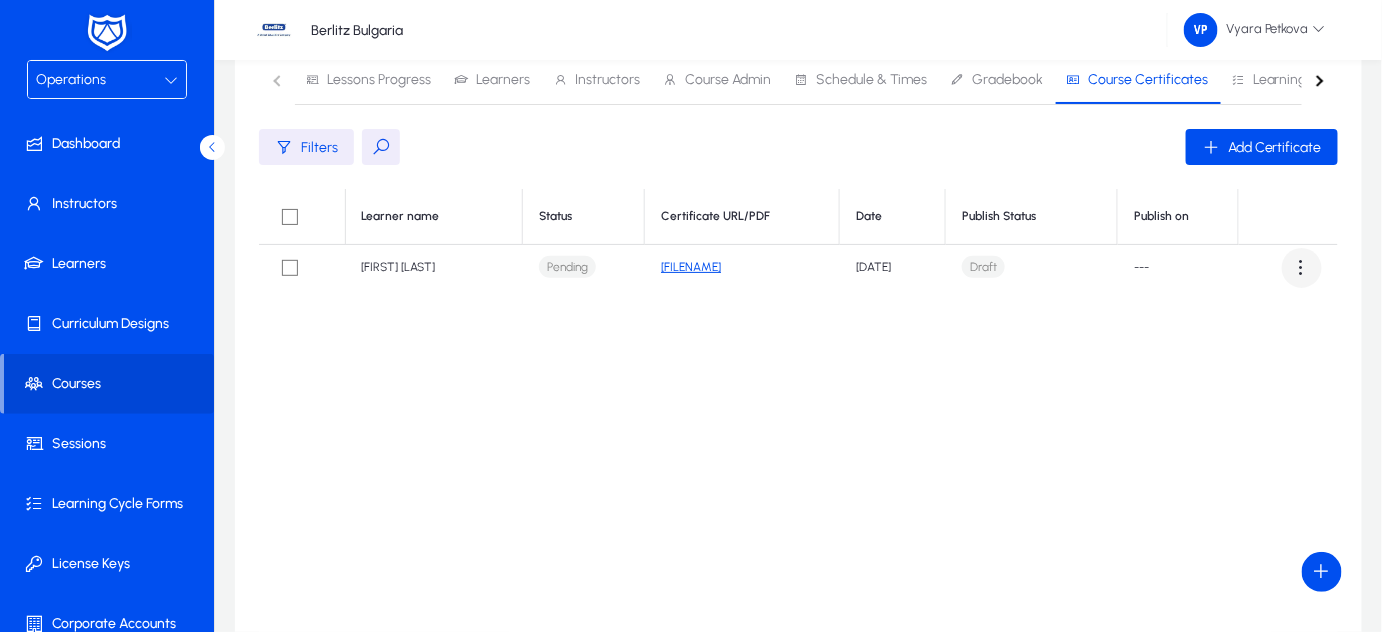 click 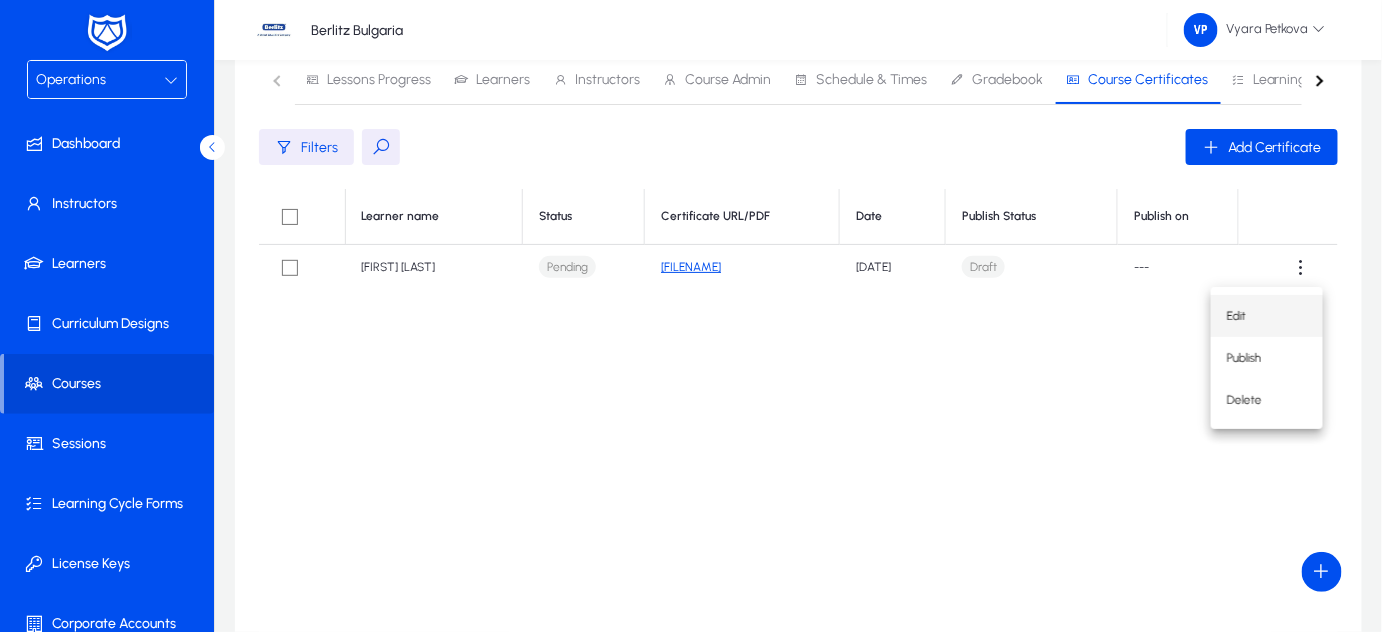 click on "Edit" at bounding box center [1267, 316] 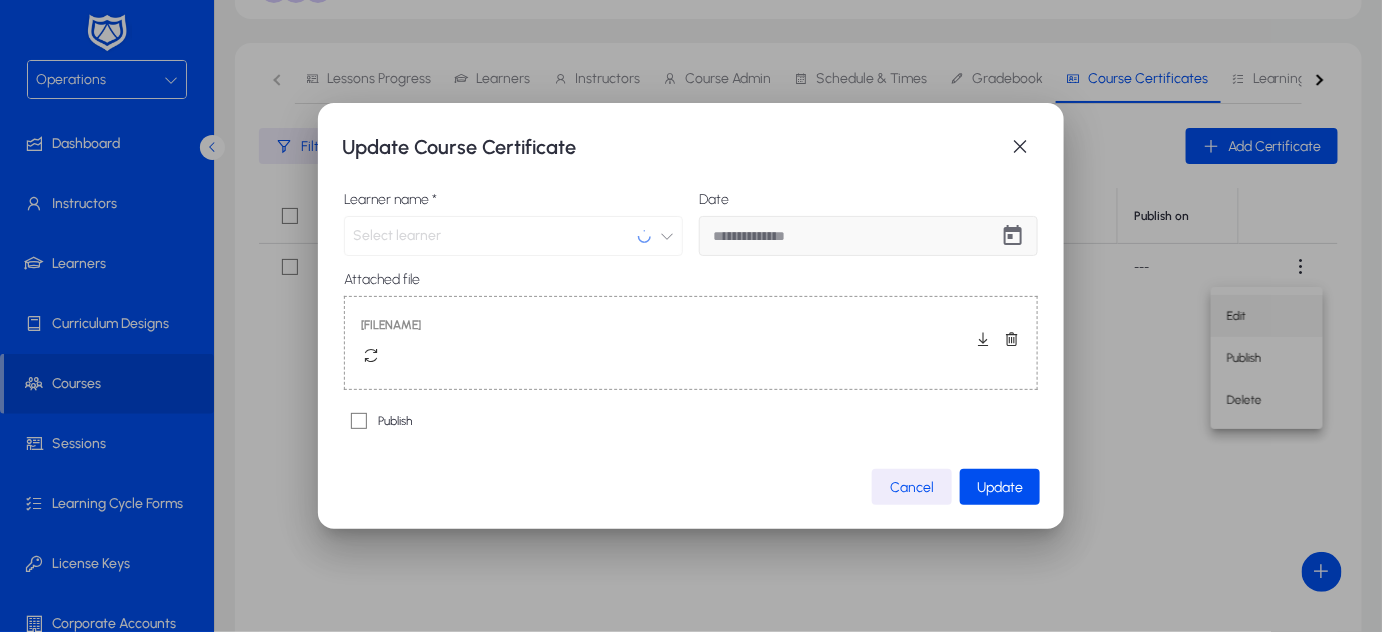 scroll, scrollTop: 0, scrollLeft: 0, axis: both 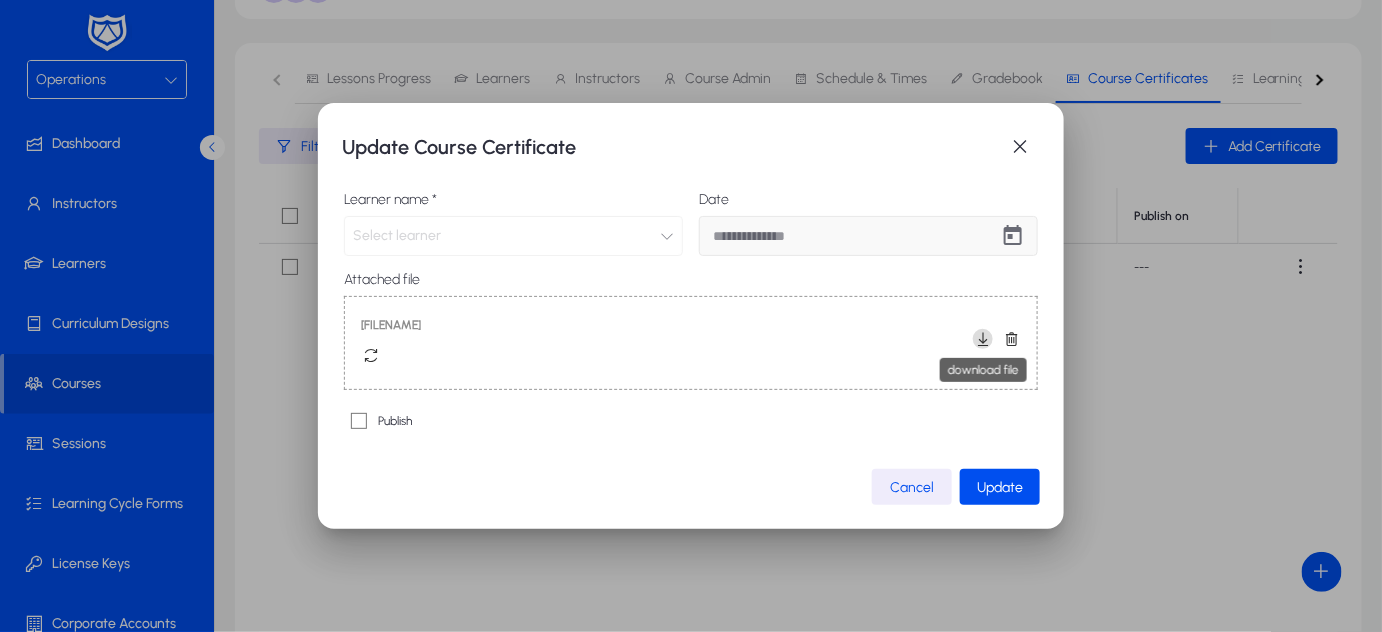 click at bounding box center (983, 339) 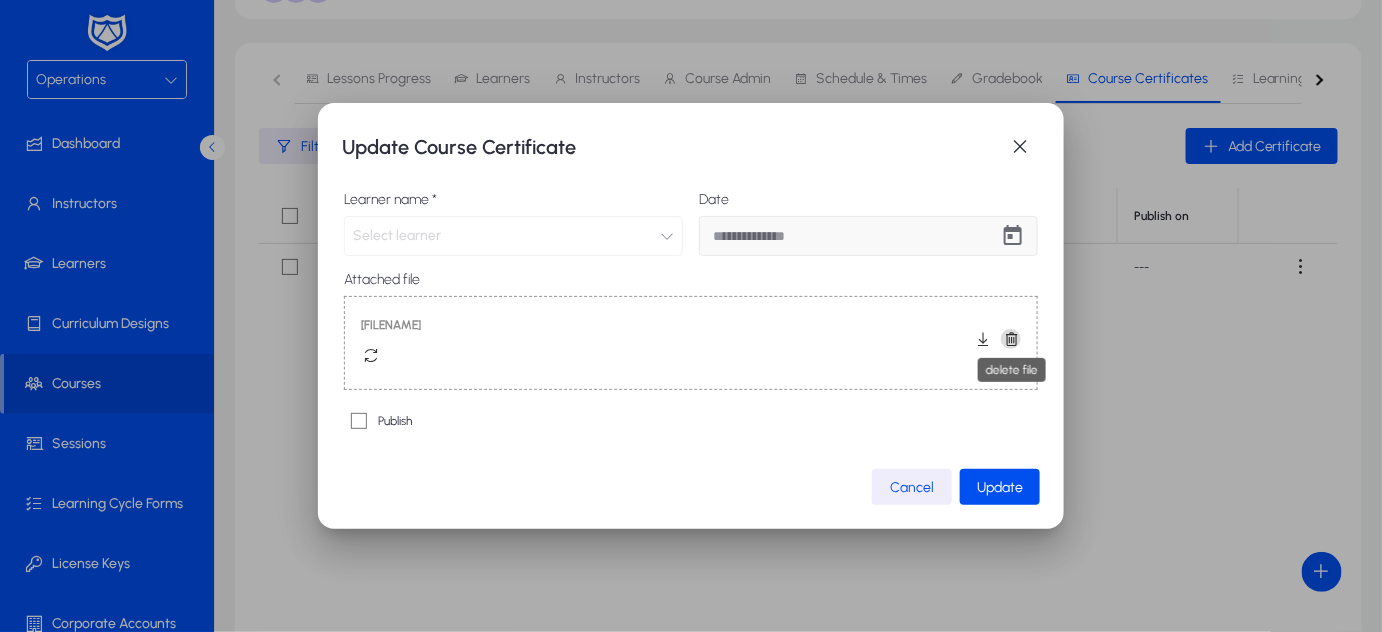 click at bounding box center [1011, 339] 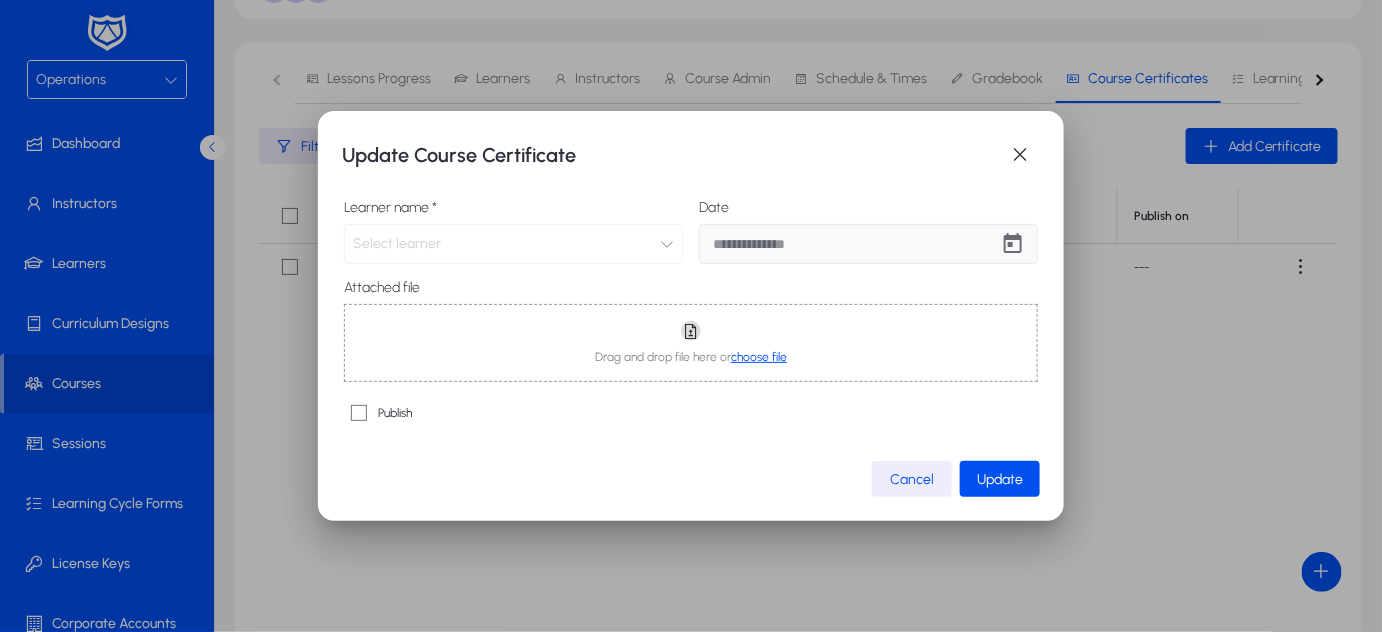 click at bounding box center [691, 331] 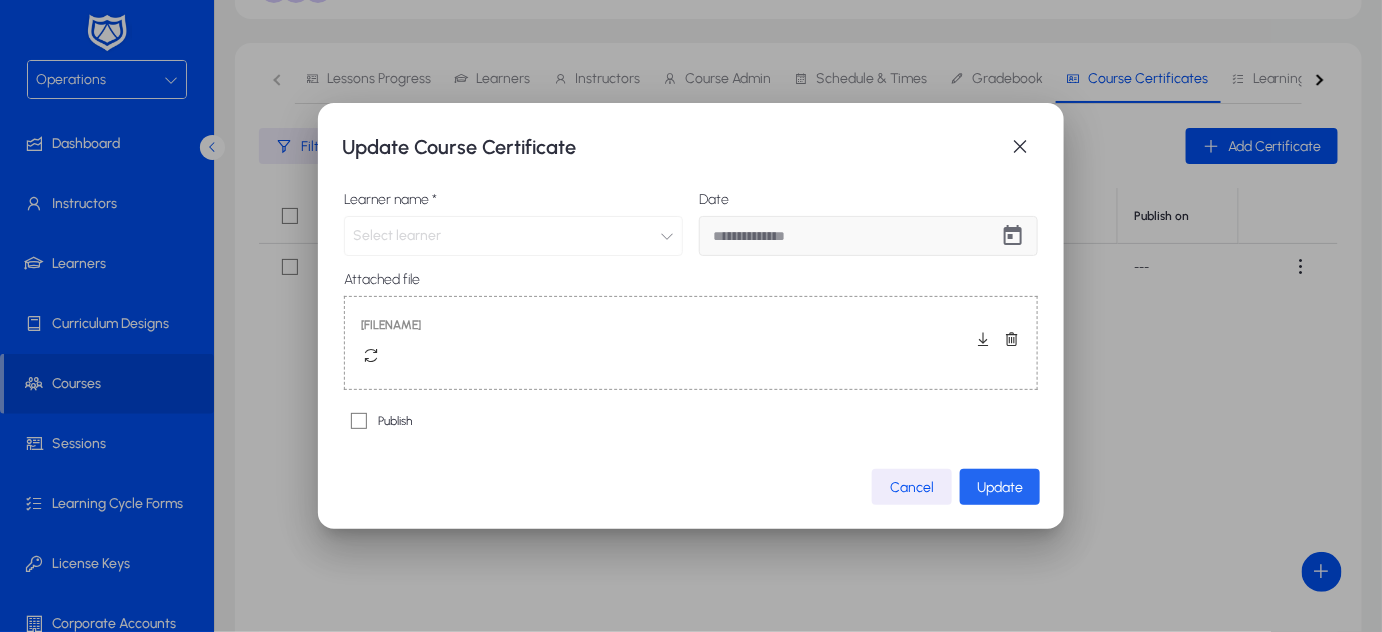 click on "Update" 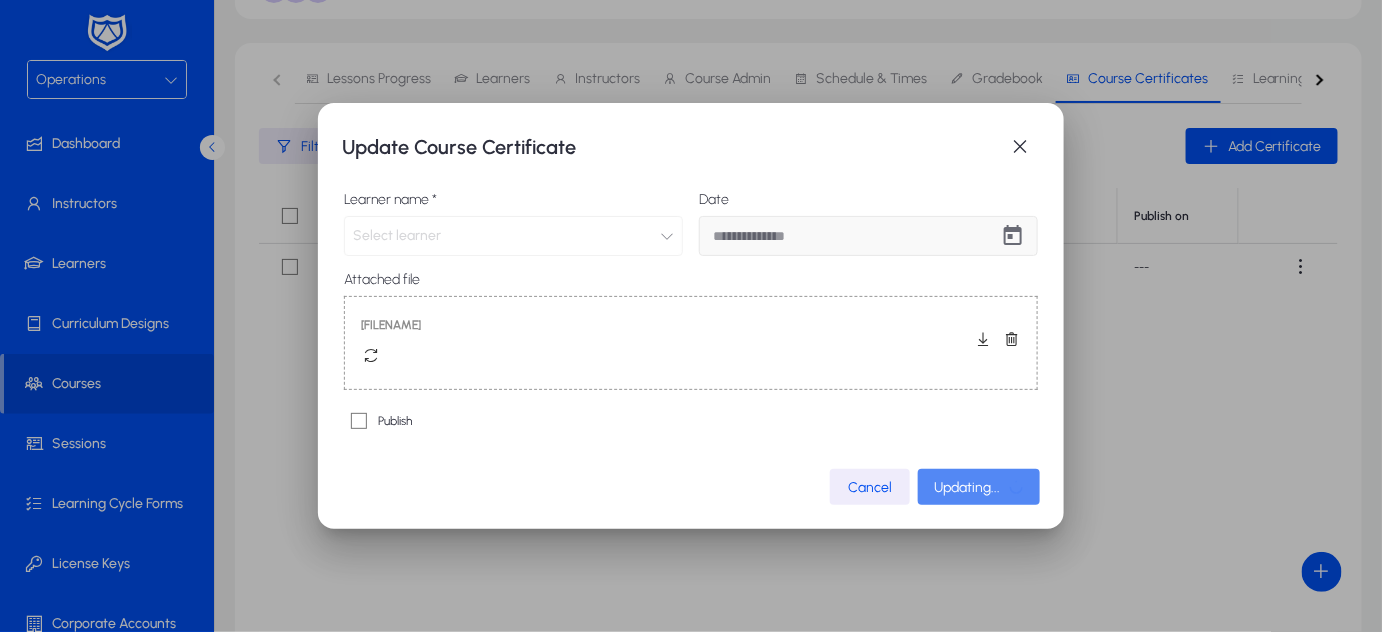 scroll, scrollTop: 224, scrollLeft: 0, axis: vertical 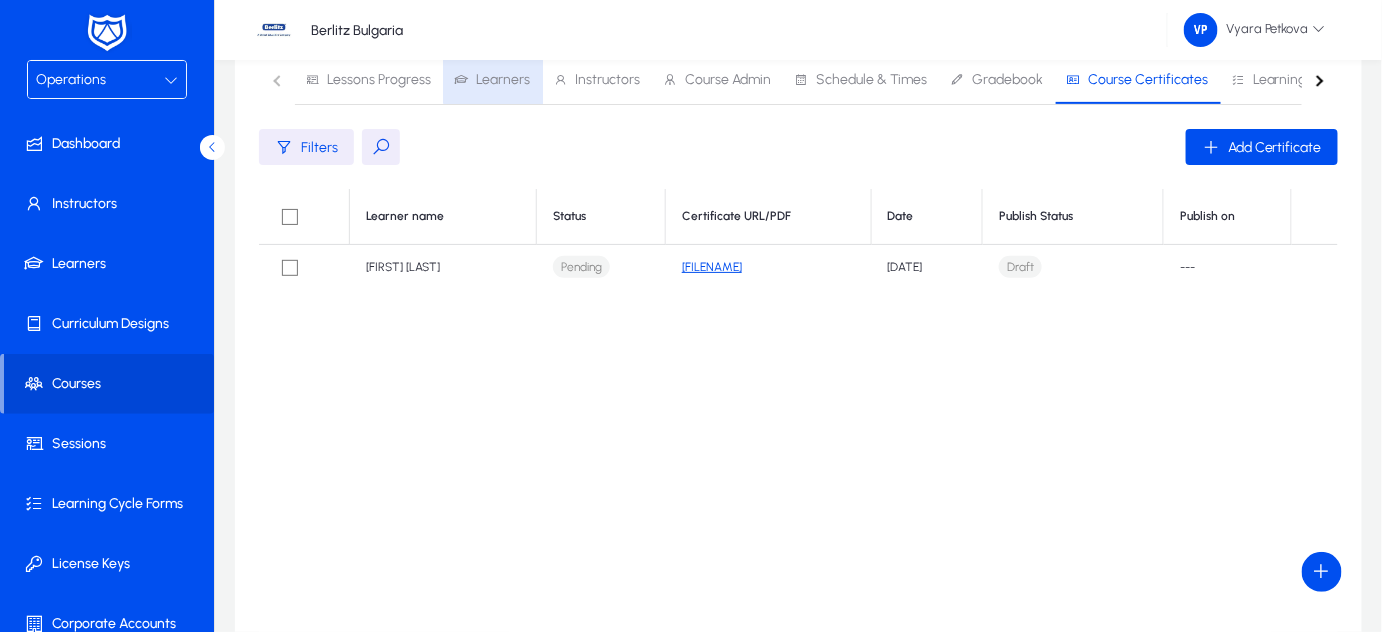 click on "Learners" at bounding box center [503, 80] 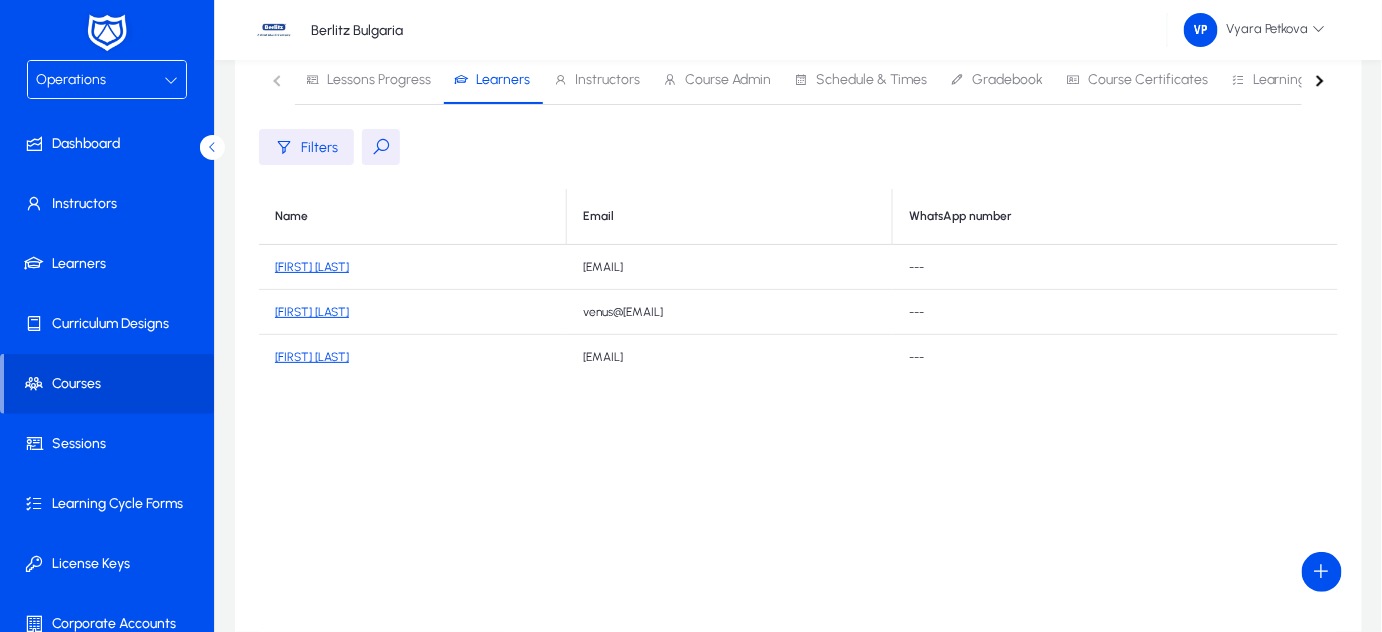 click on "[FIRST] [LAST]" 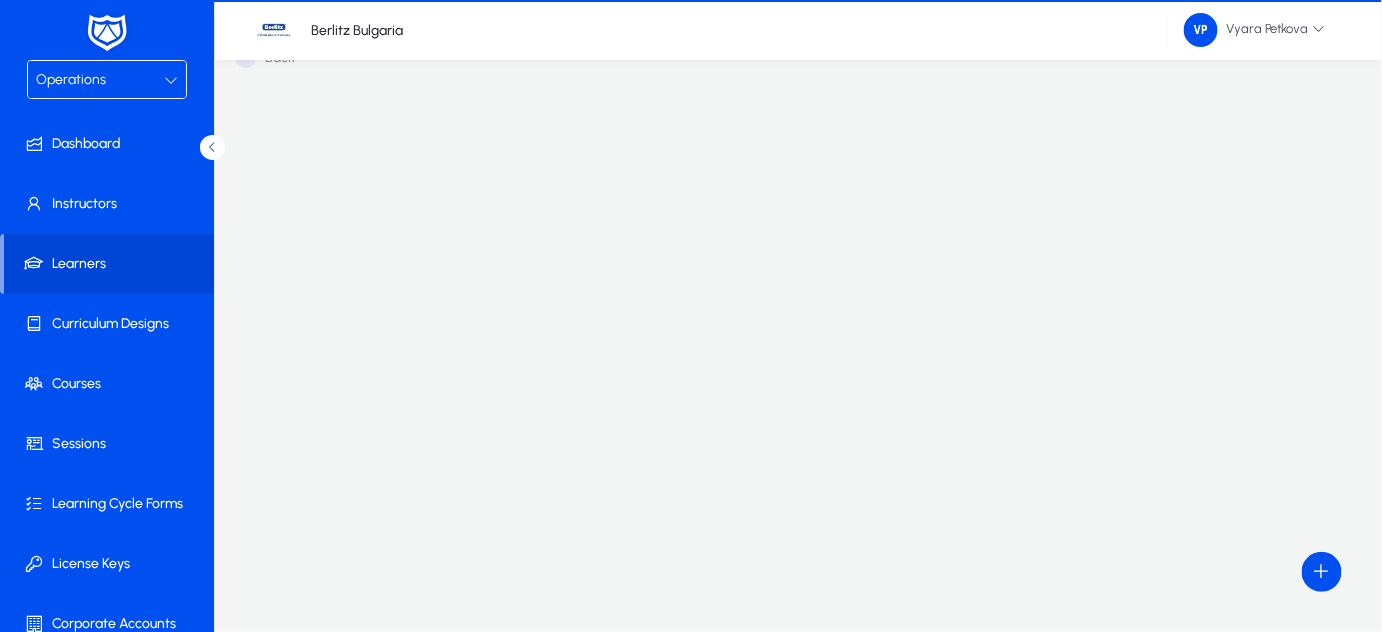 scroll, scrollTop: 224, scrollLeft: 0, axis: vertical 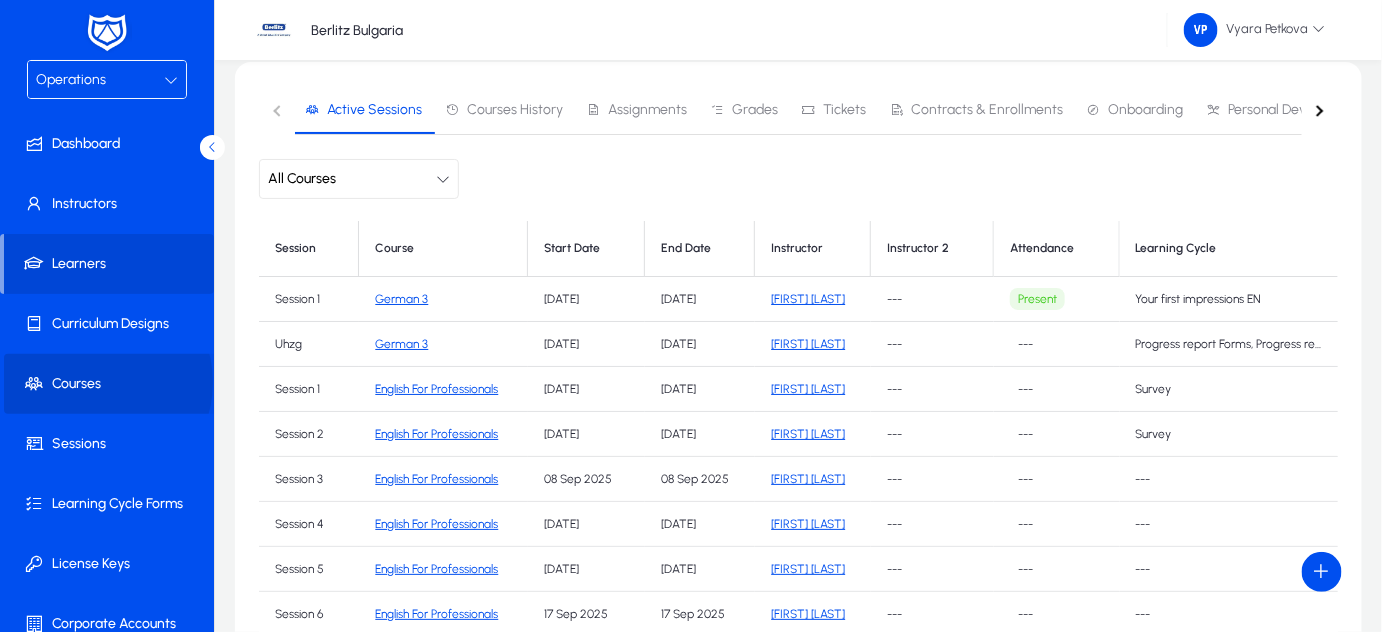 click on "Courses" 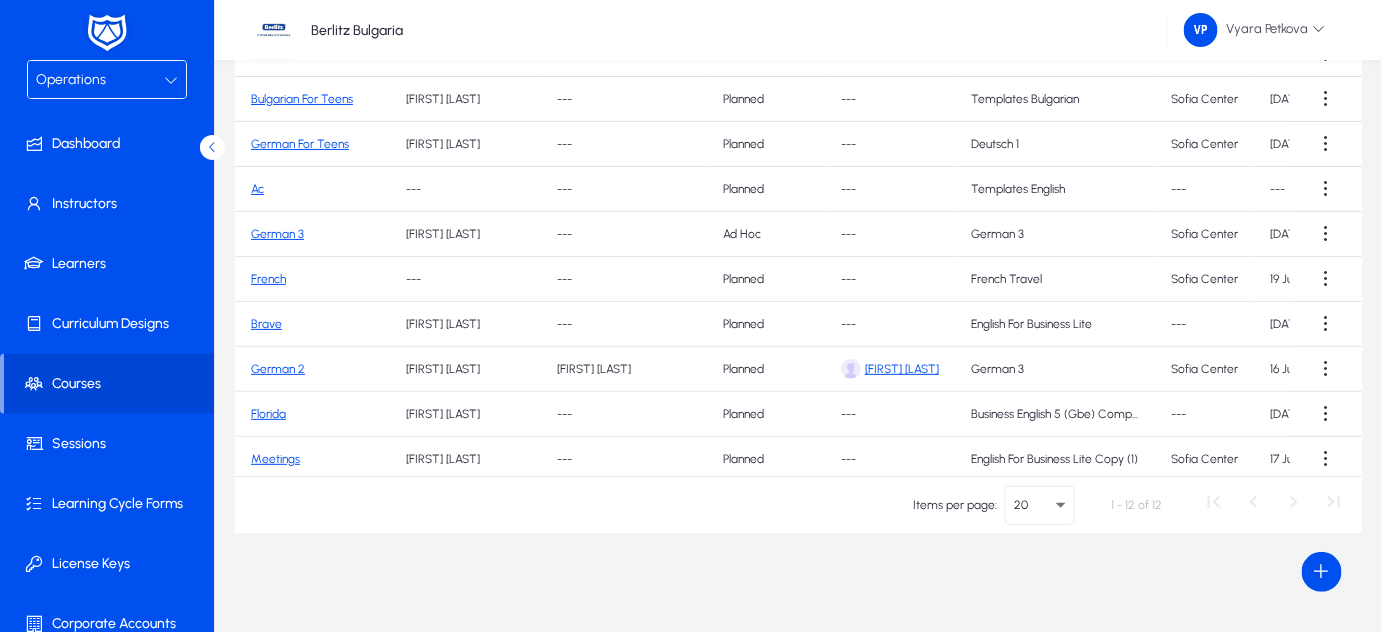 click on "German  2" 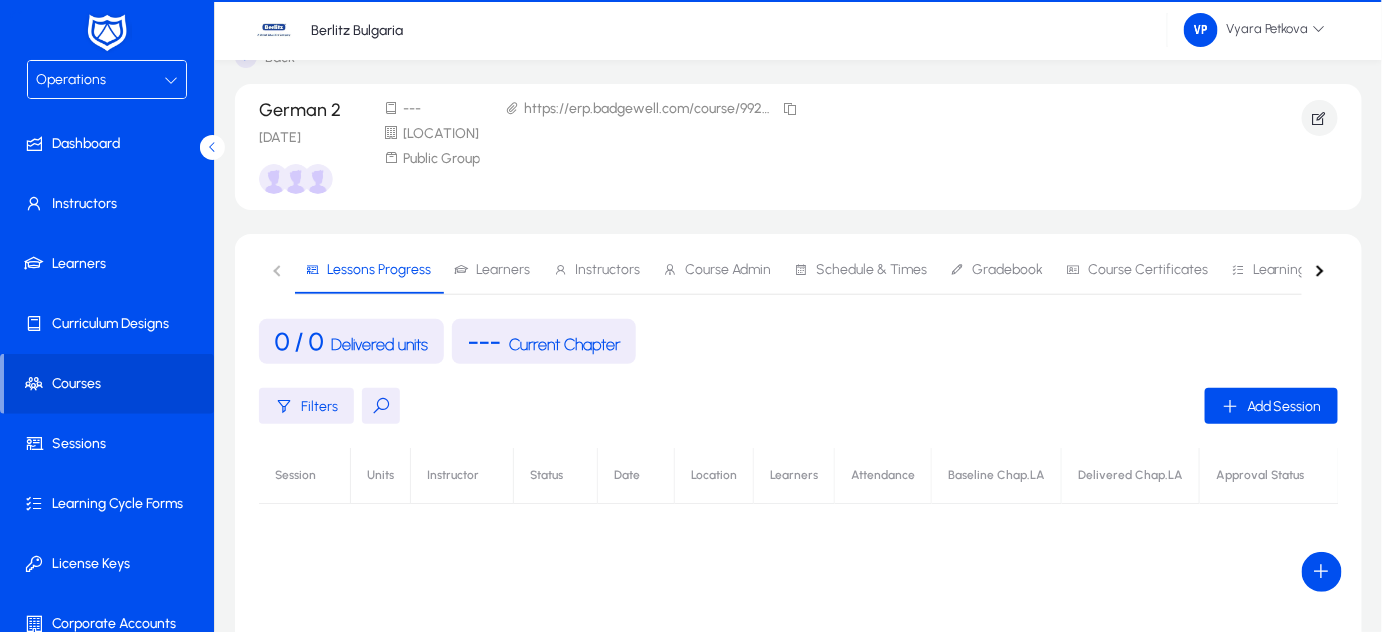 scroll, scrollTop: 224, scrollLeft: 0, axis: vertical 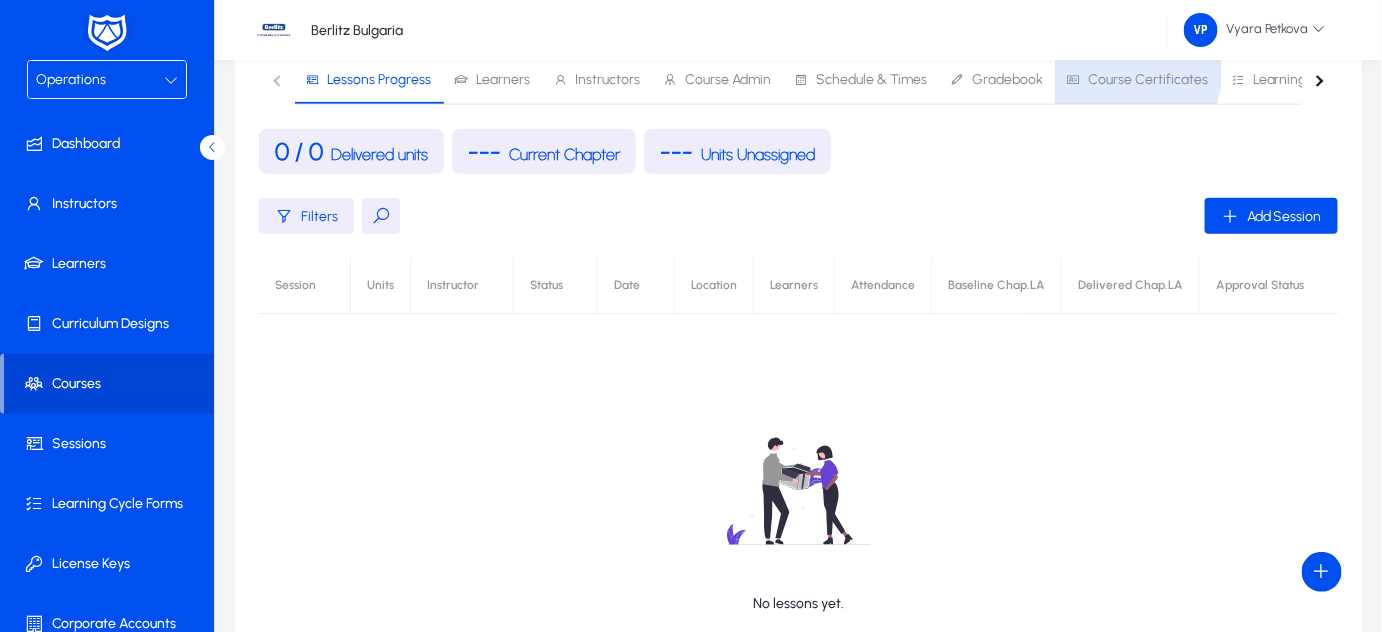click on "Course Certificates" at bounding box center [1148, 80] 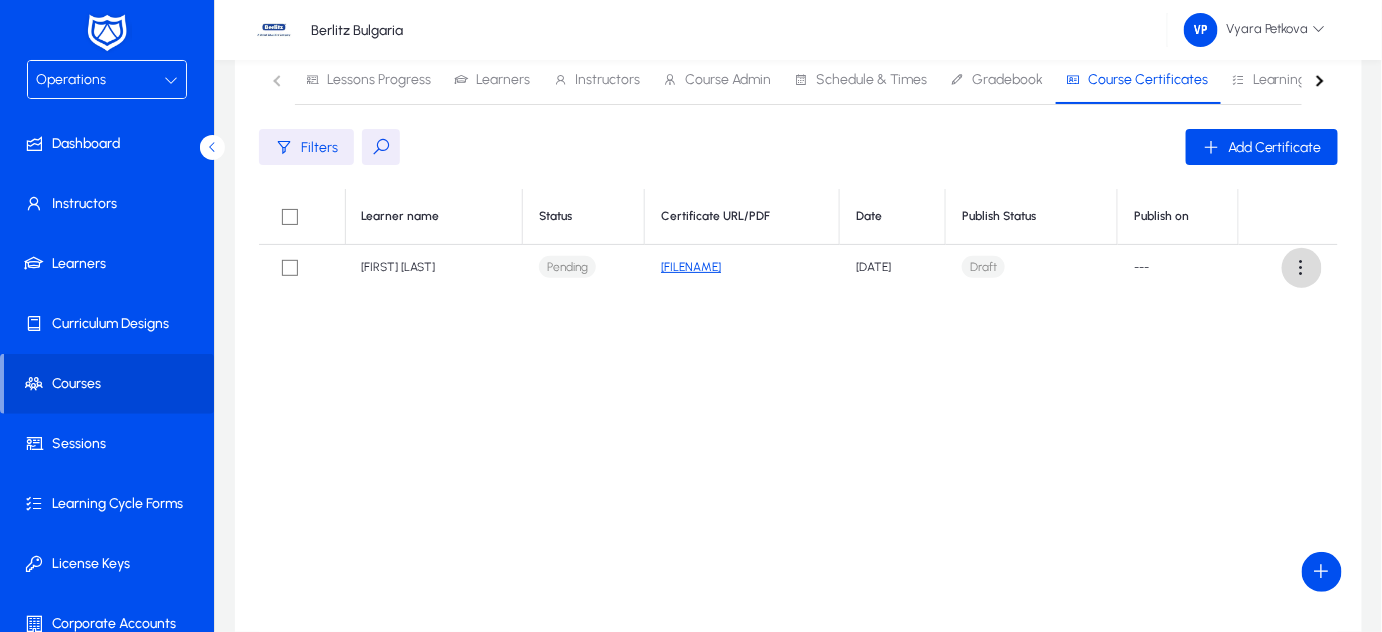 click 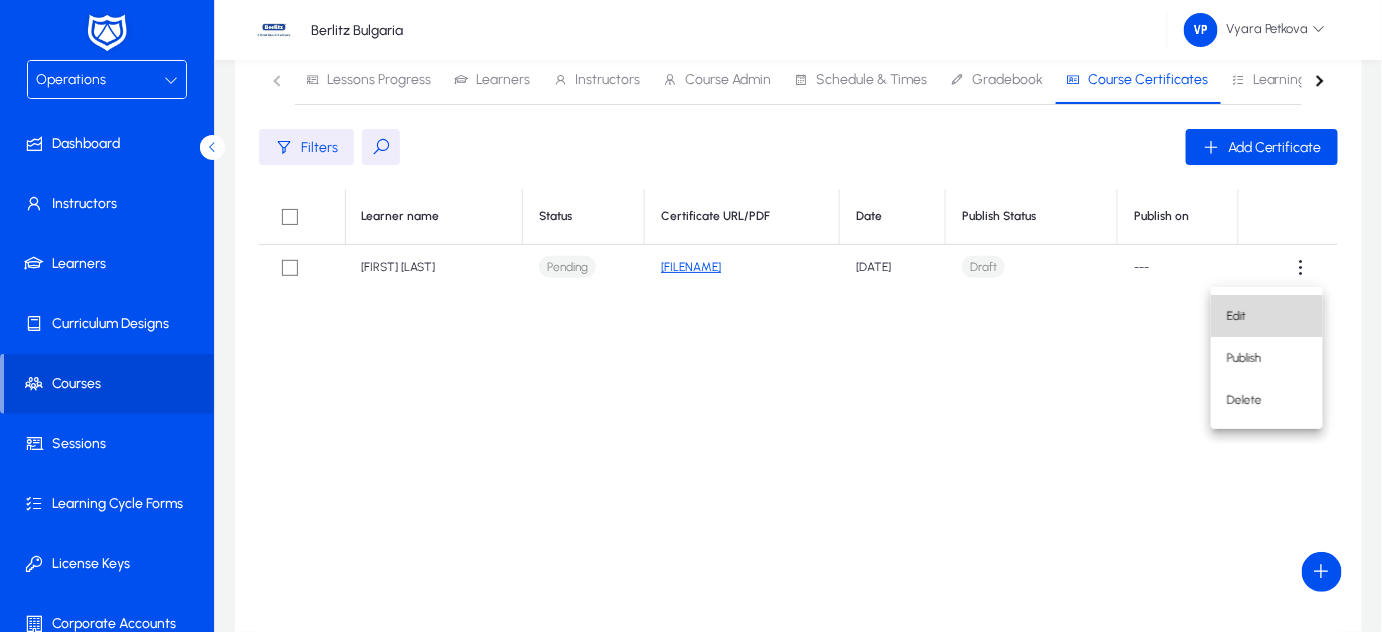 click on "Edit" at bounding box center [1267, 316] 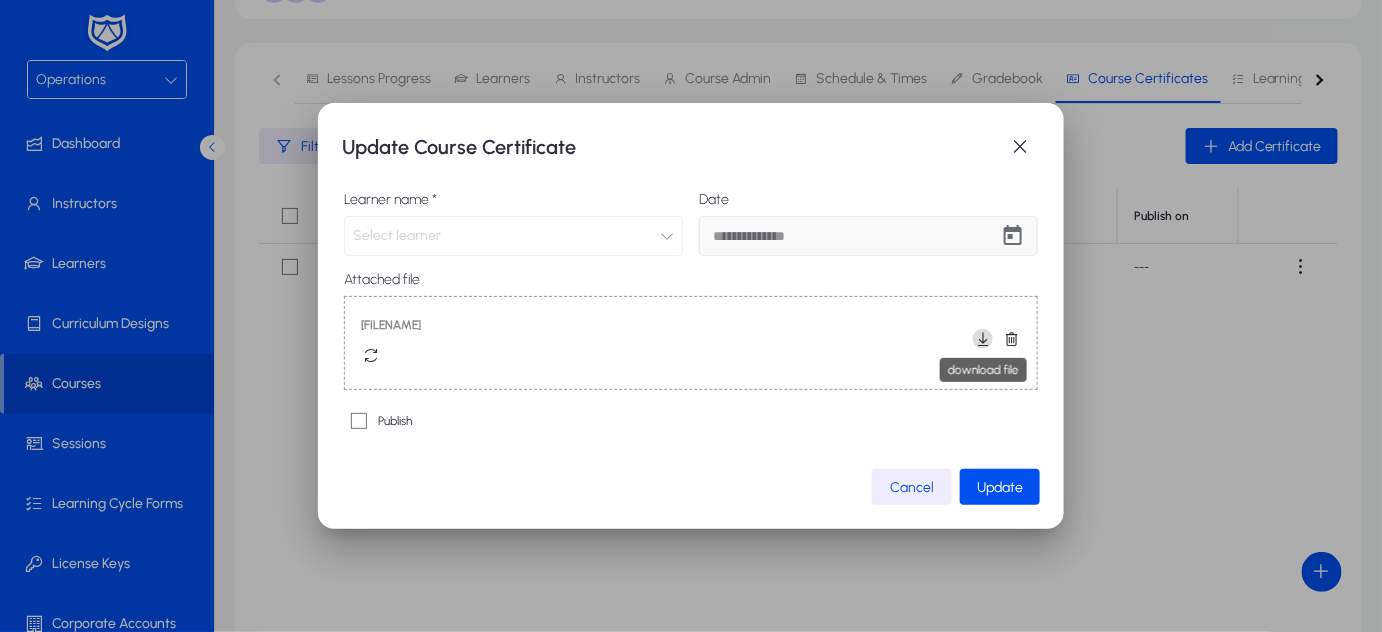click at bounding box center (983, 339) 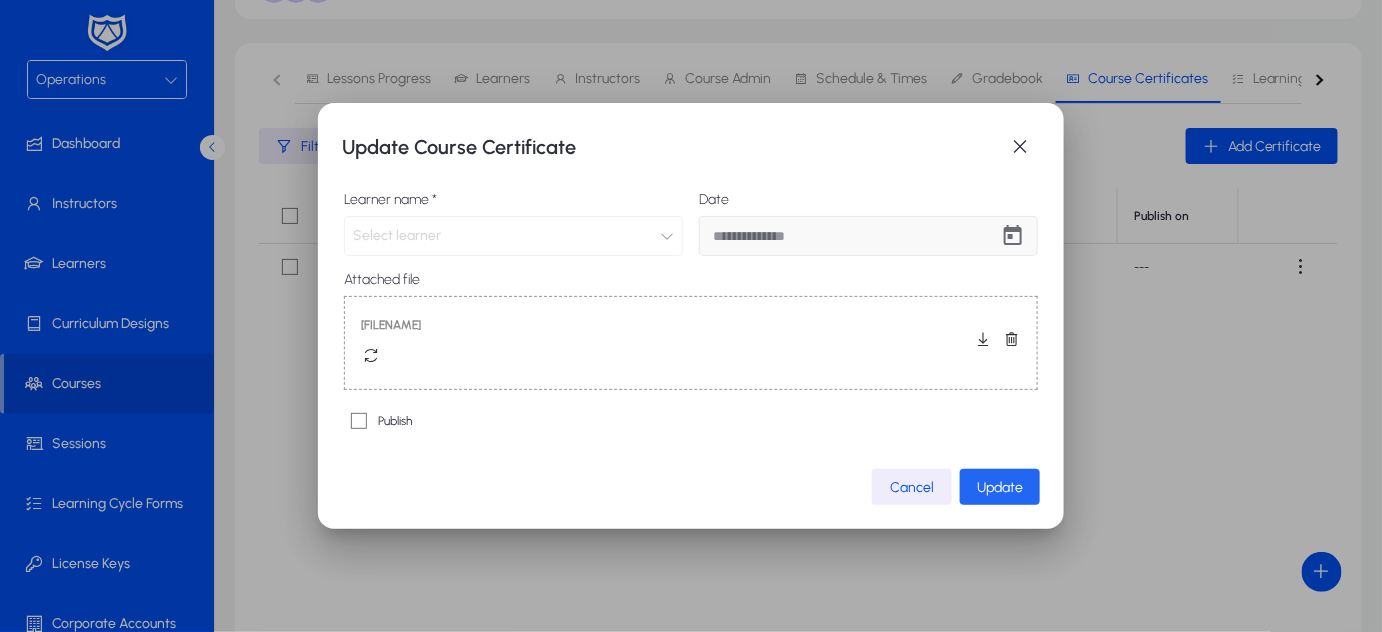 click on "Update" 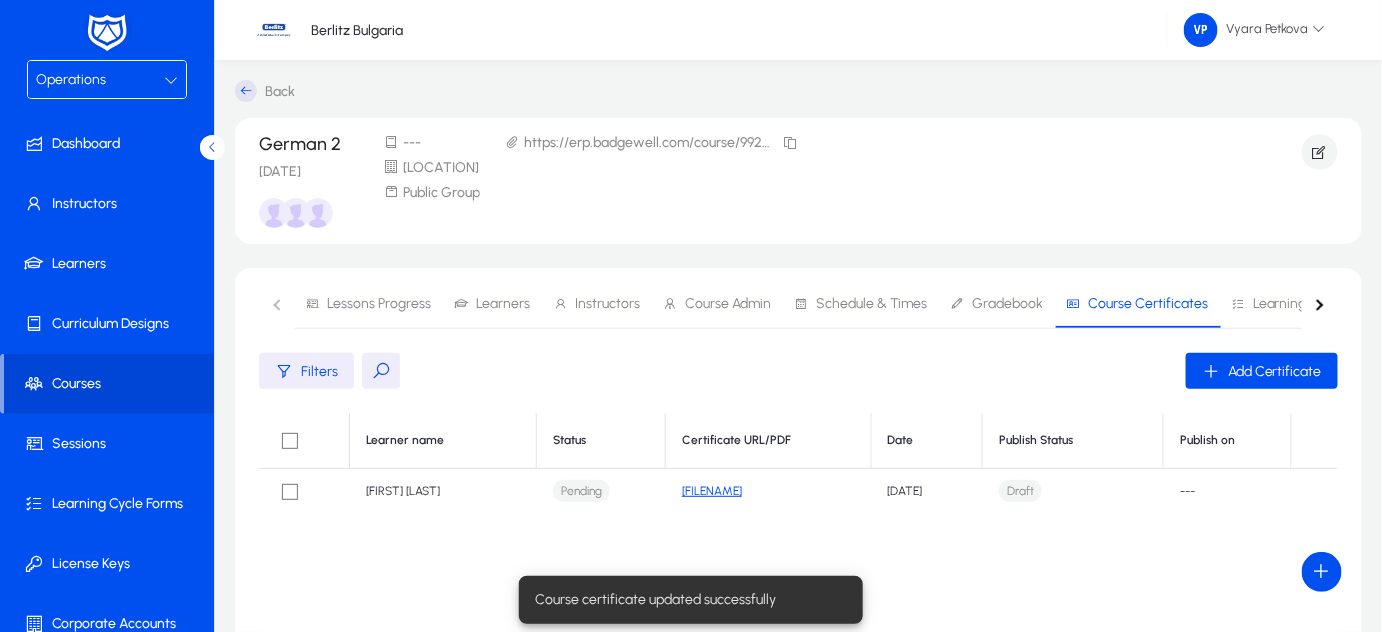 scroll, scrollTop: 224, scrollLeft: 0, axis: vertical 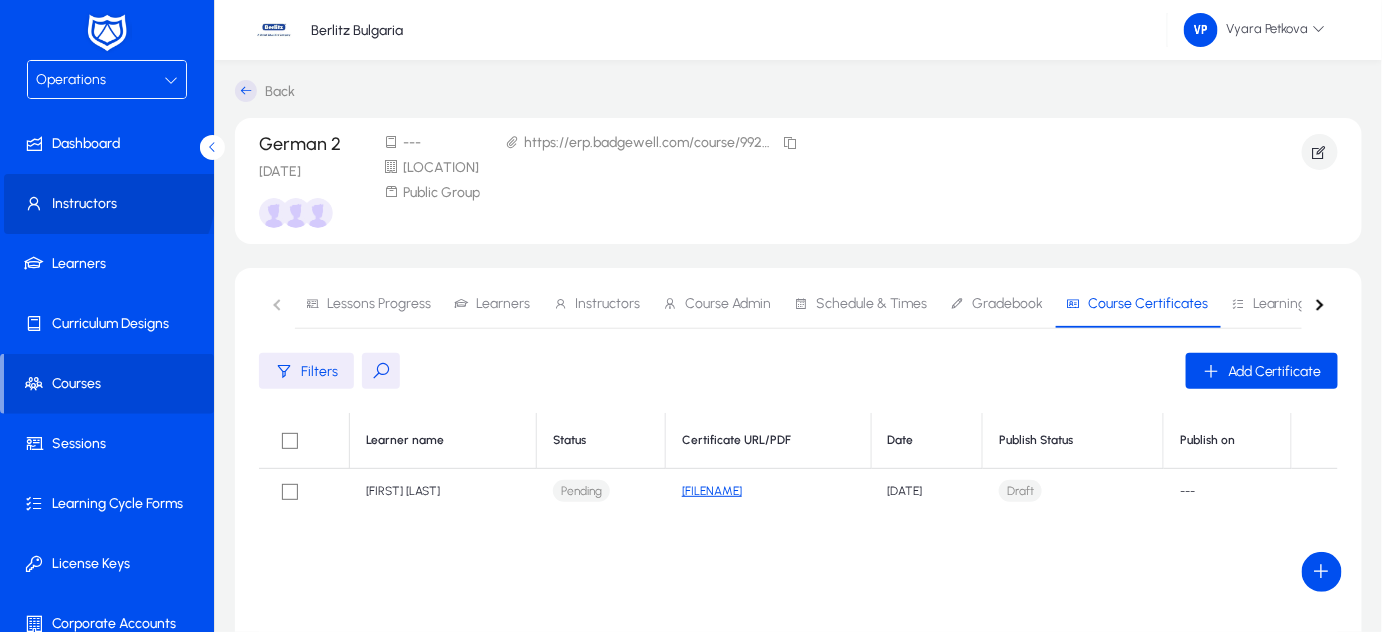 click 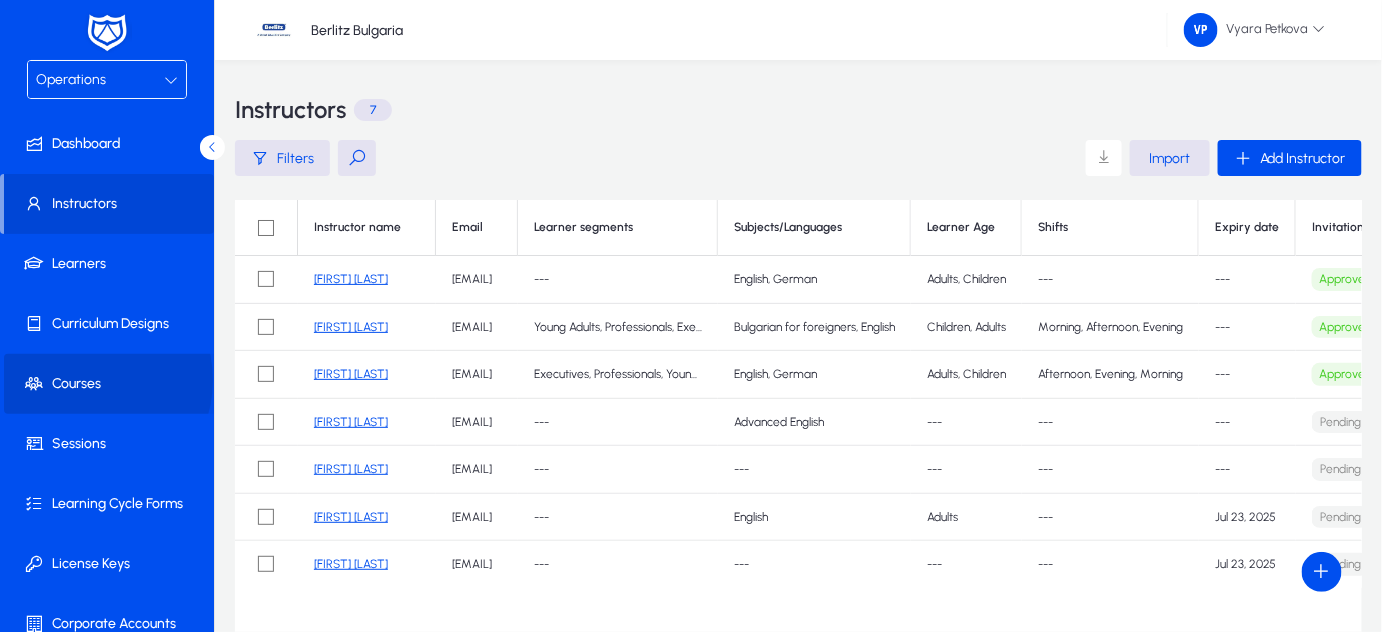 click on "Courses" 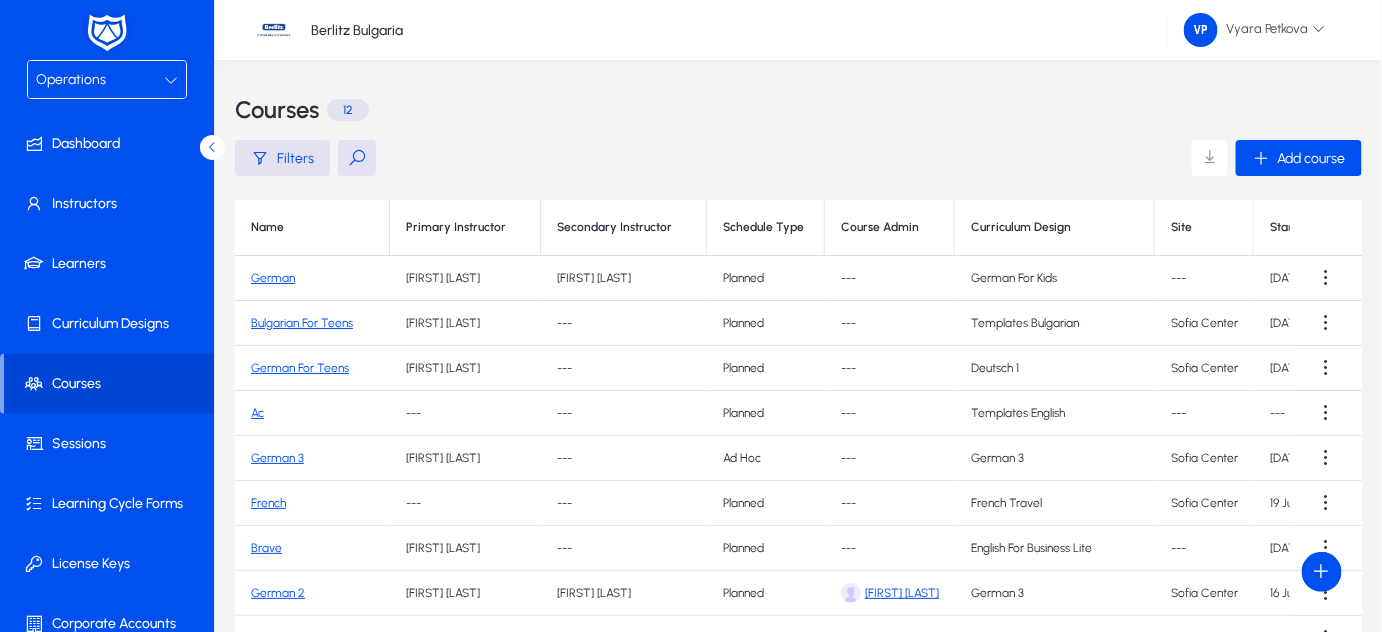 click on "[FIRST] [LAST]" 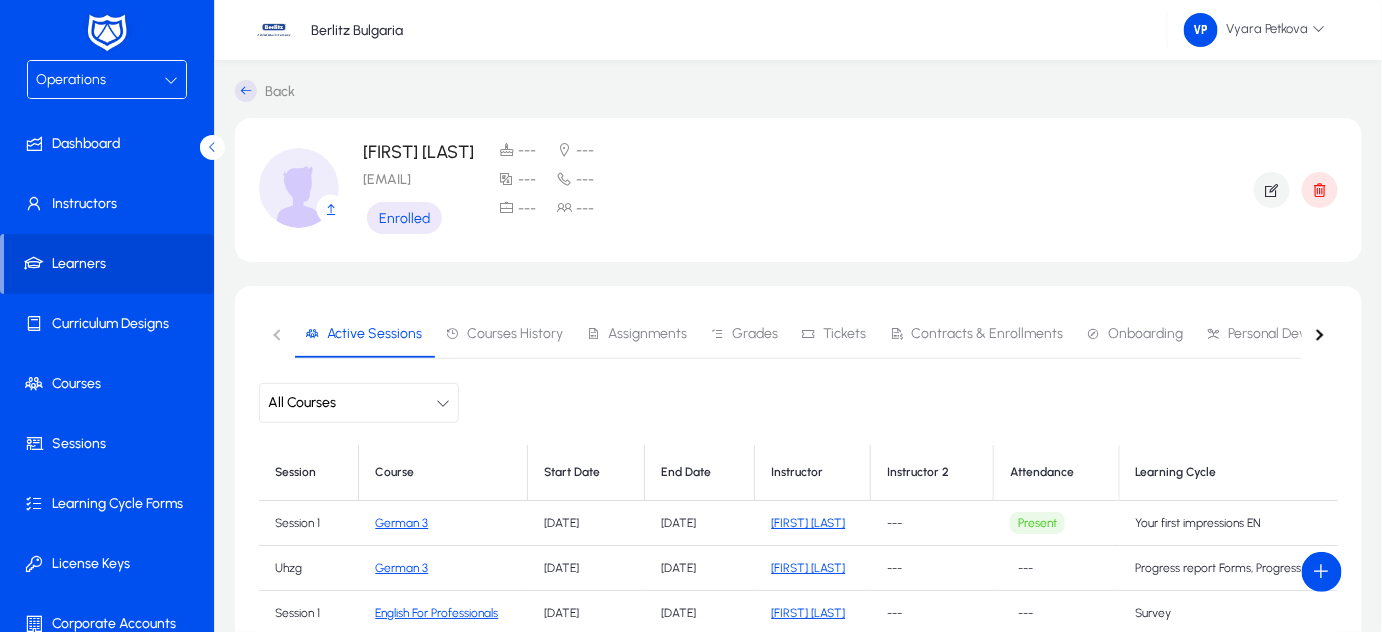 scroll, scrollTop: 493, scrollLeft: 0, axis: vertical 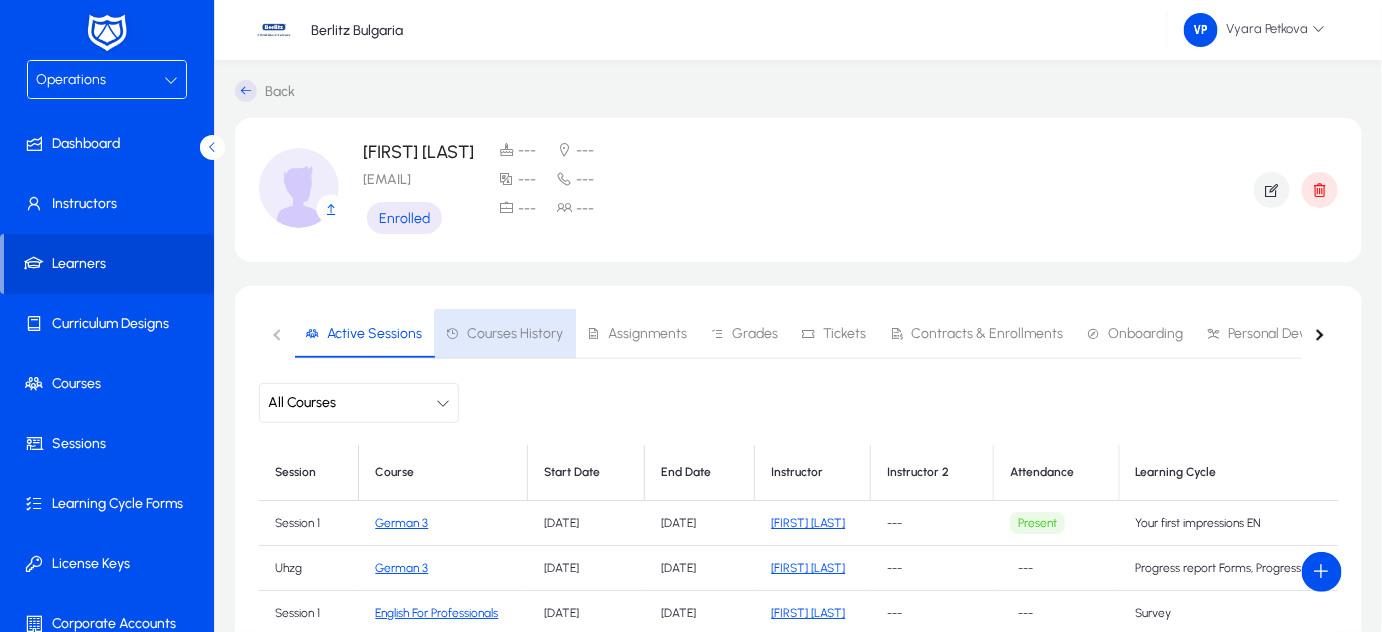 click on "Courses History" at bounding box center (515, 334) 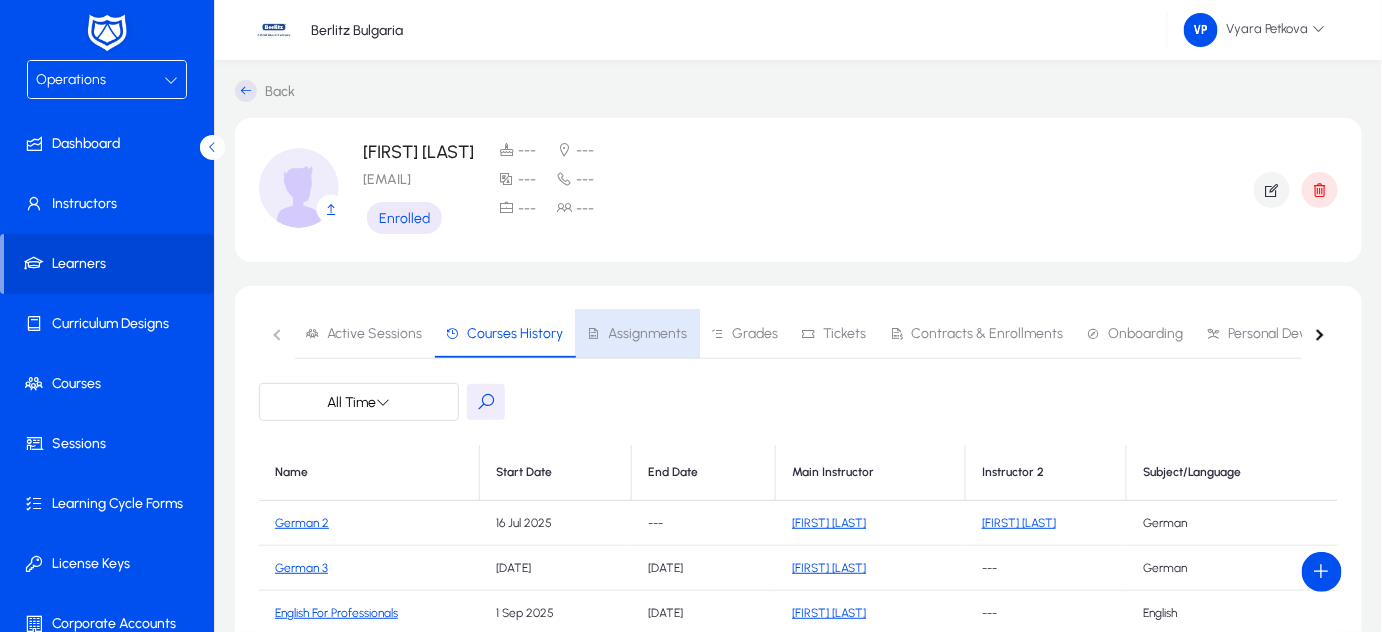 click on "Assignments" at bounding box center [647, 334] 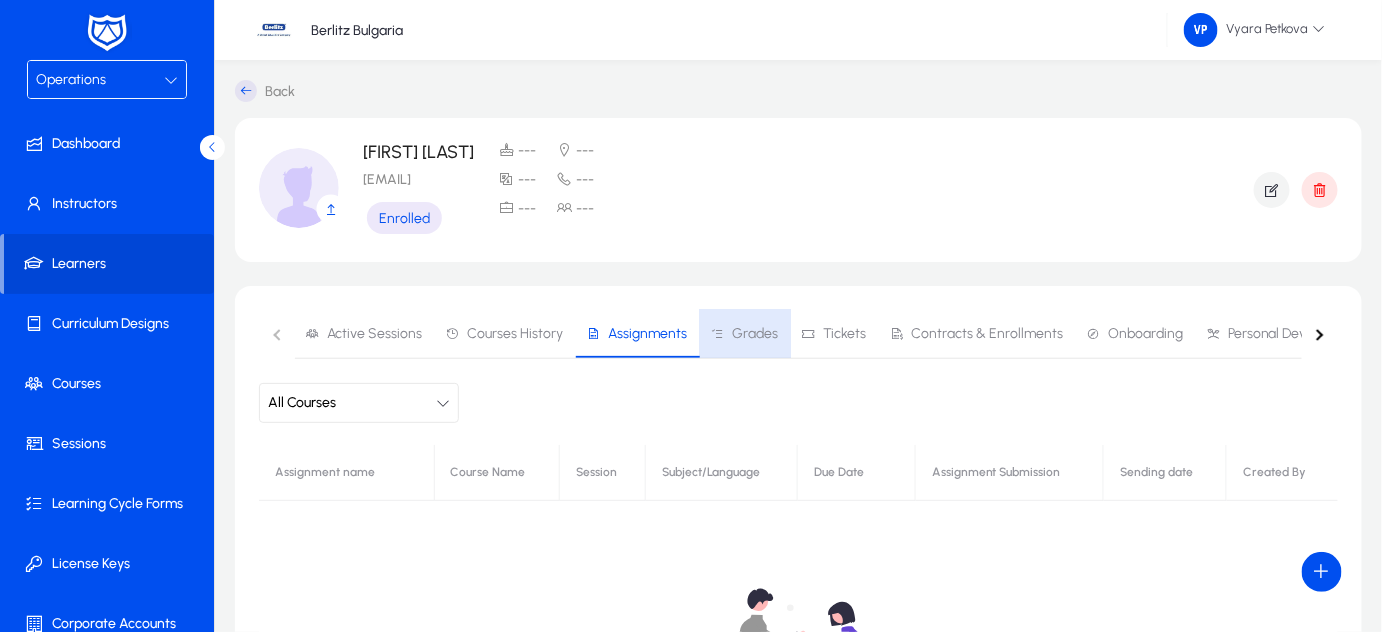 click on "Grades" at bounding box center (755, 334) 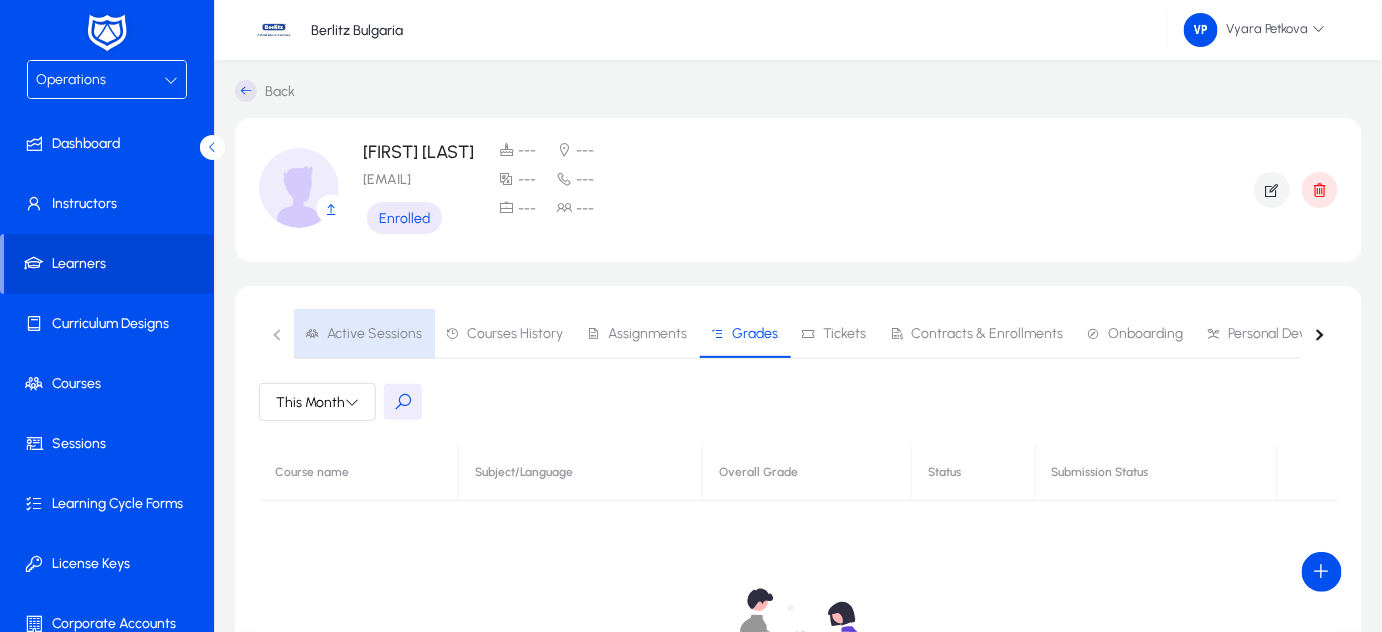 click on "Active Sessions" at bounding box center [374, 334] 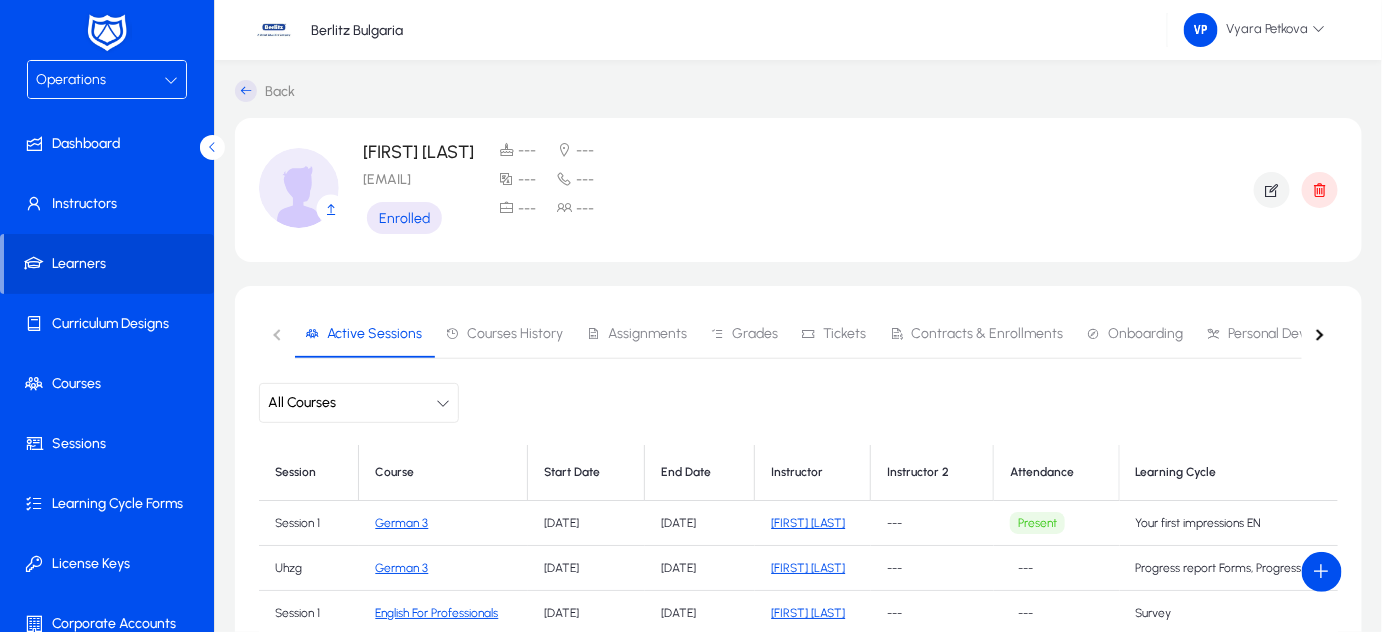 click on "Grades" at bounding box center [755, 334] 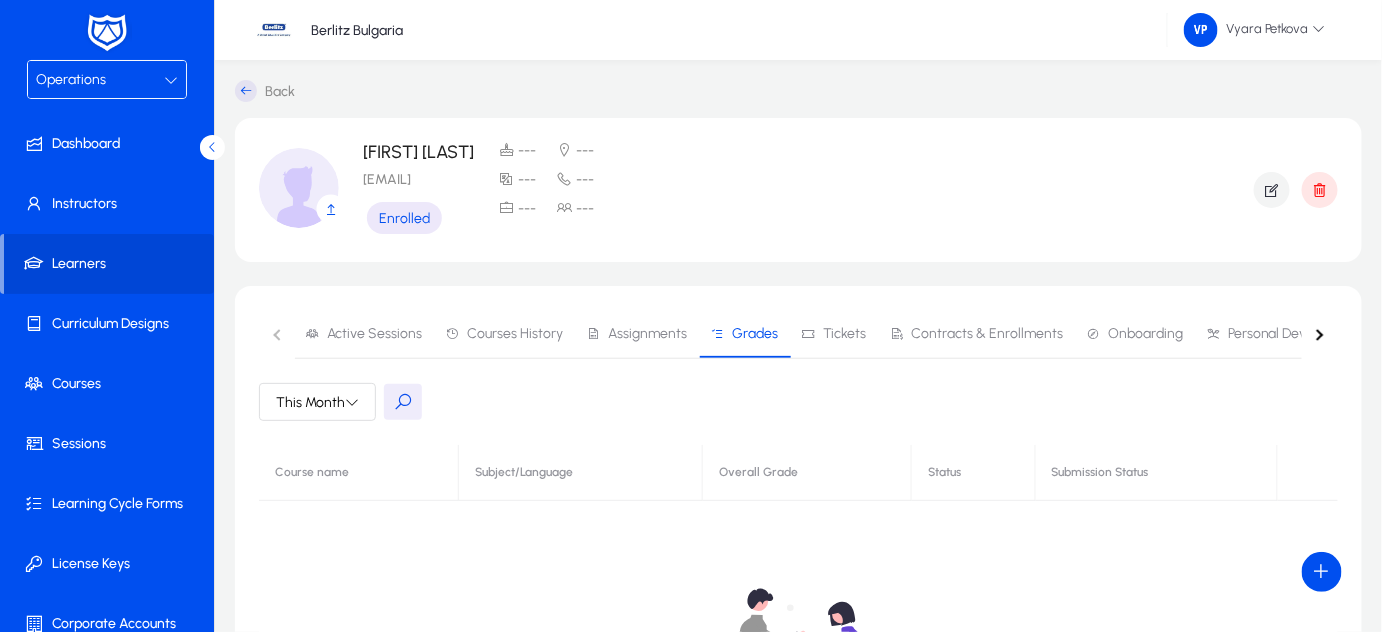 scroll, scrollTop: 493, scrollLeft: 0, axis: vertical 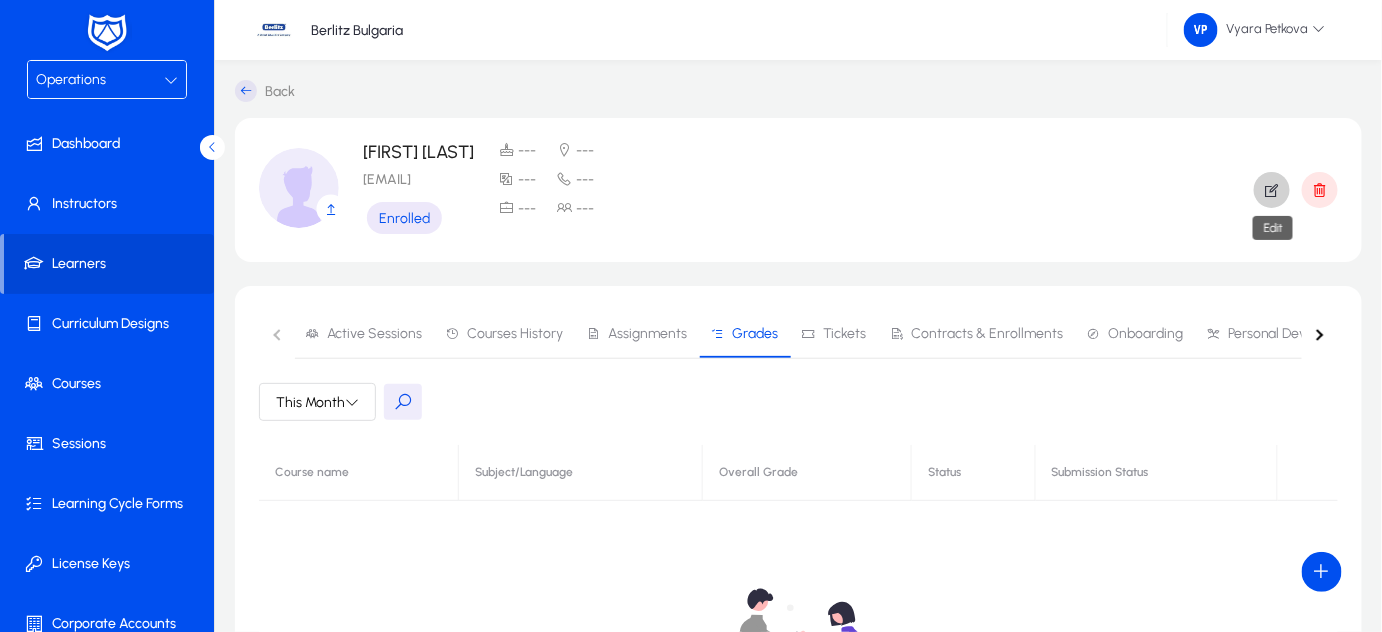 click 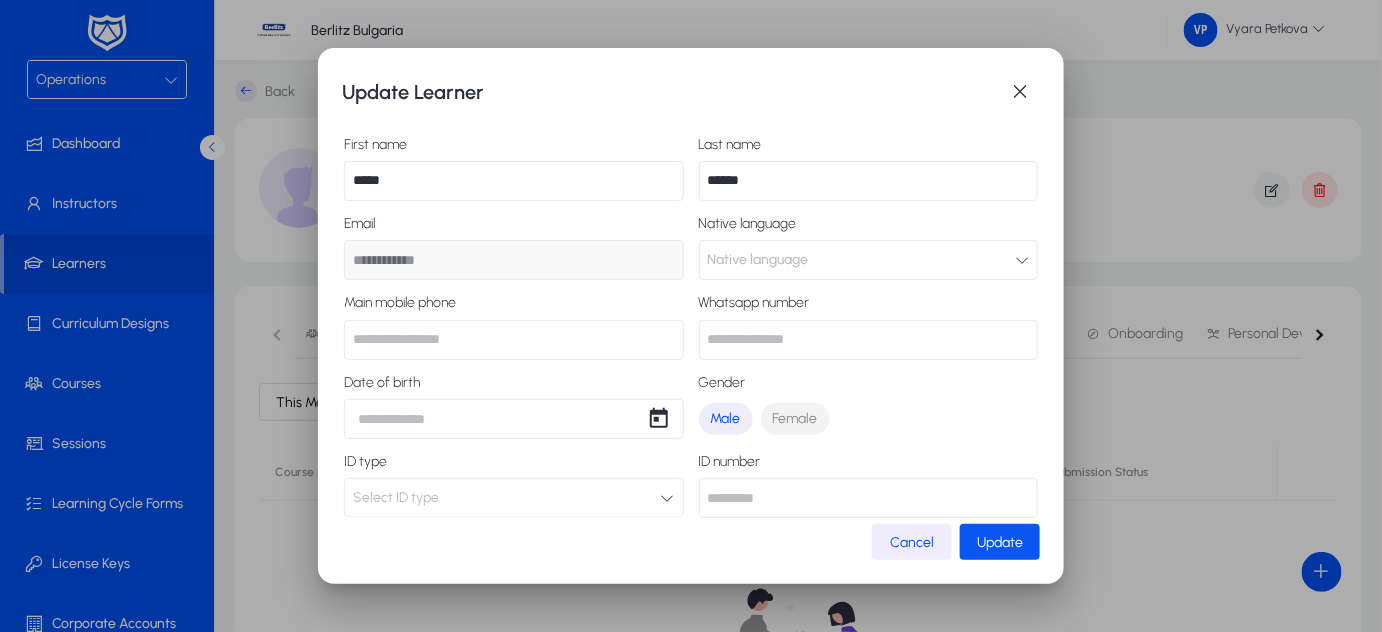 click on "Update" 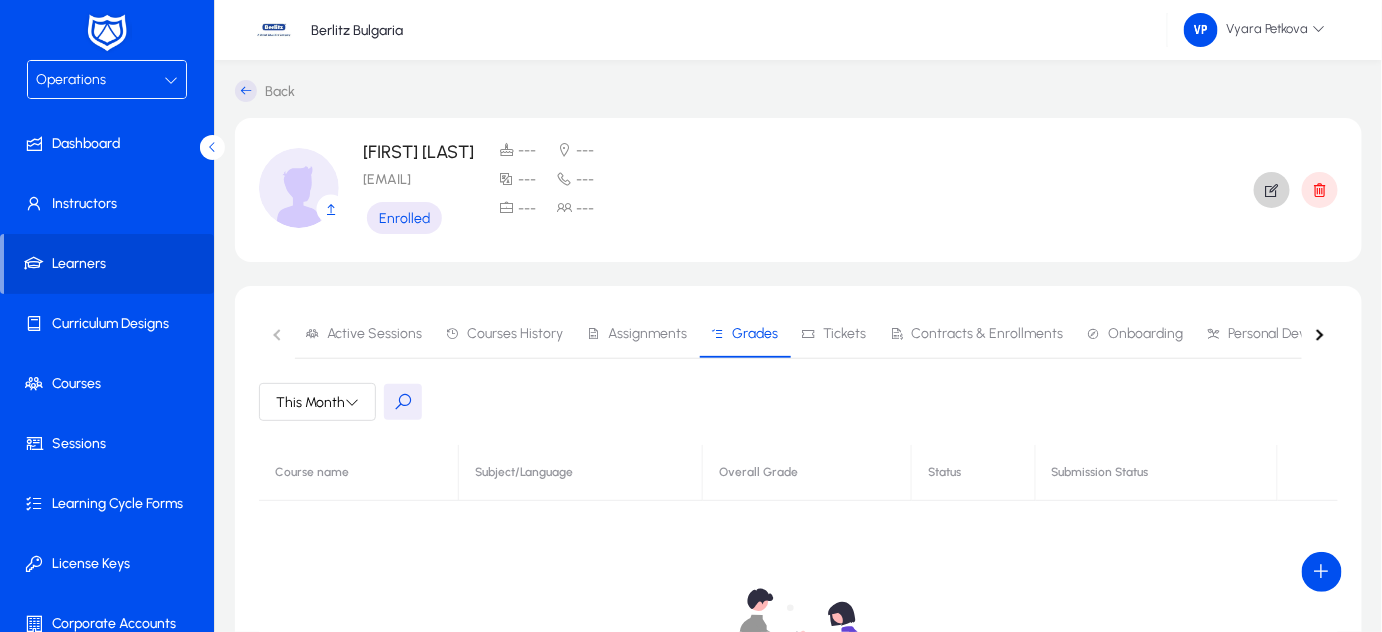 scroll, scrollTop: 493, scrollLeft: 0, axis: vertical 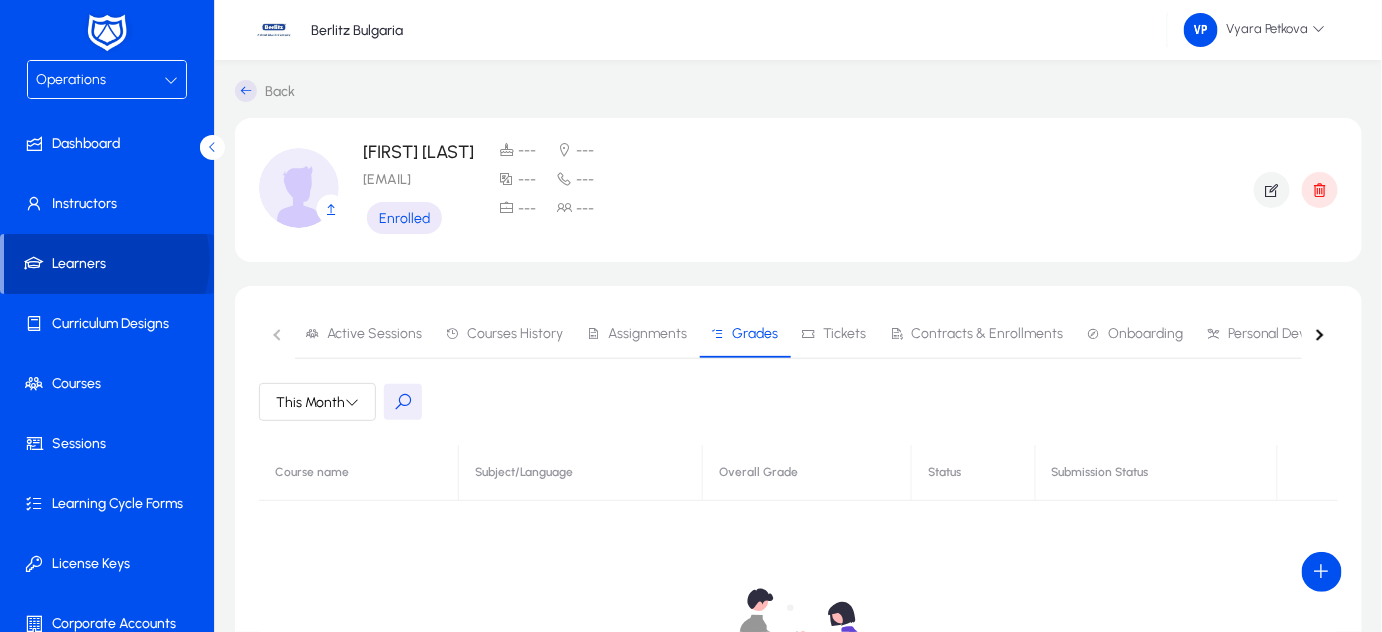 click on "Learners" 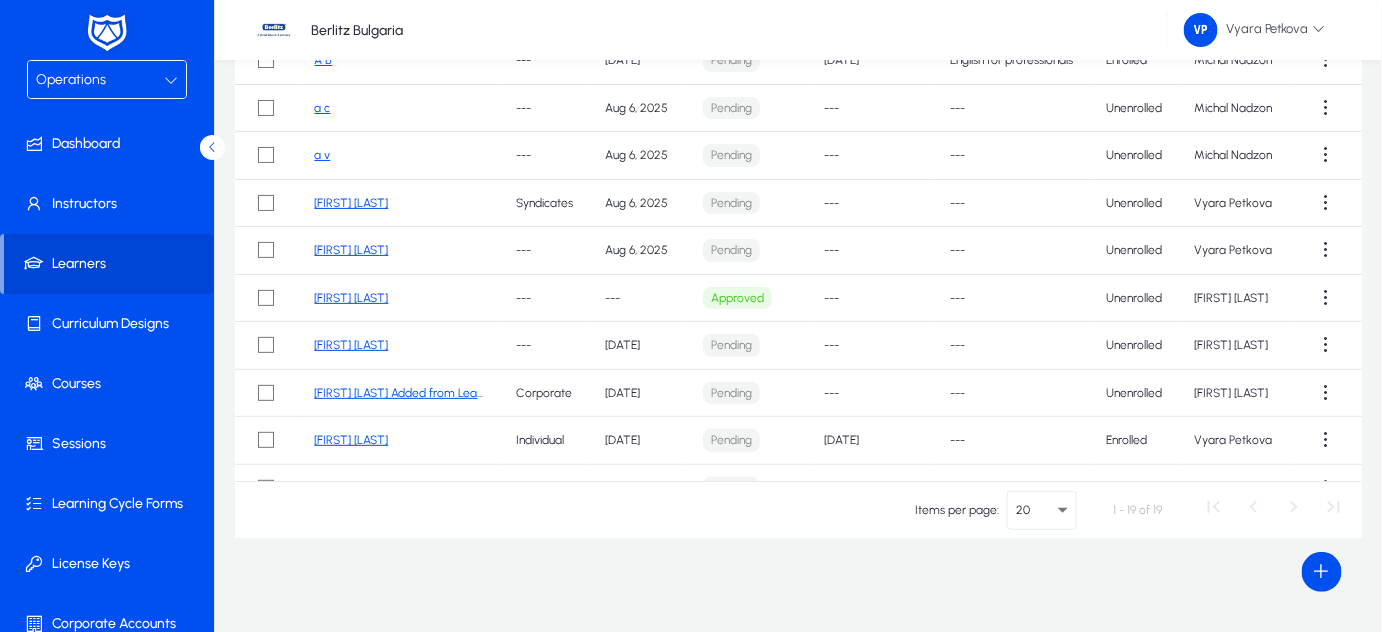 scroll, scrollTop: 224, scrollLeft: 0, axis: vertical 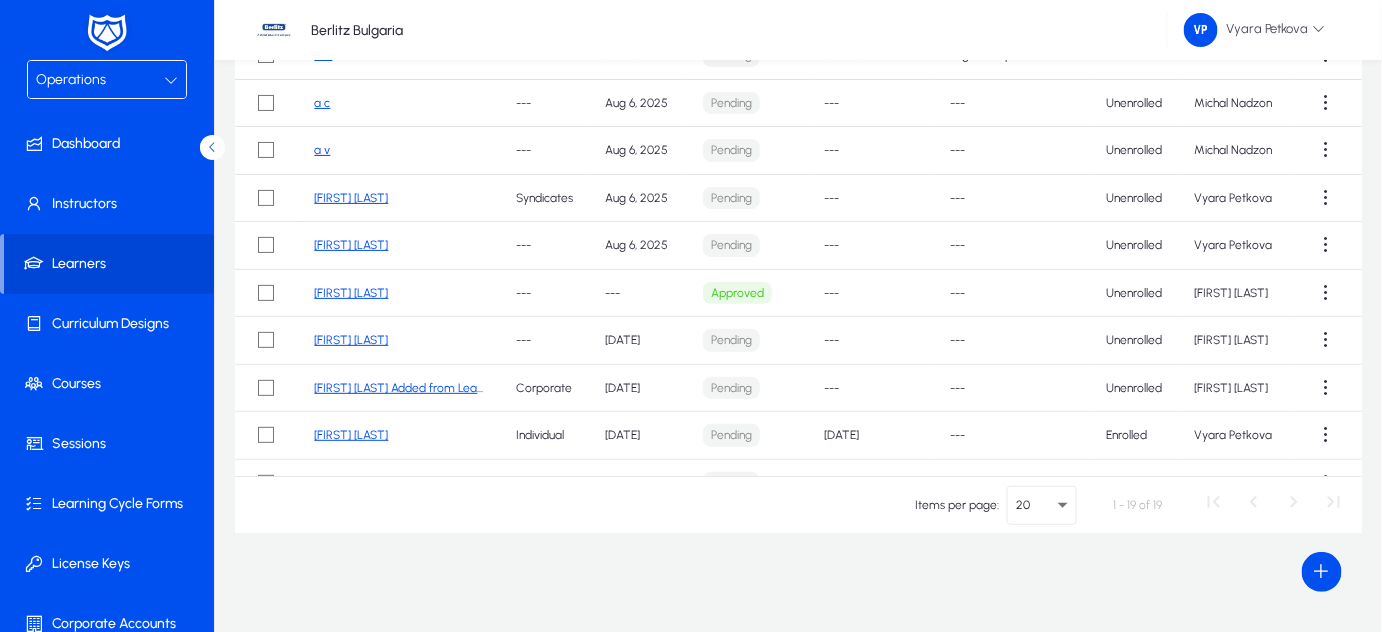 click on "[FIRST] [LAST]" 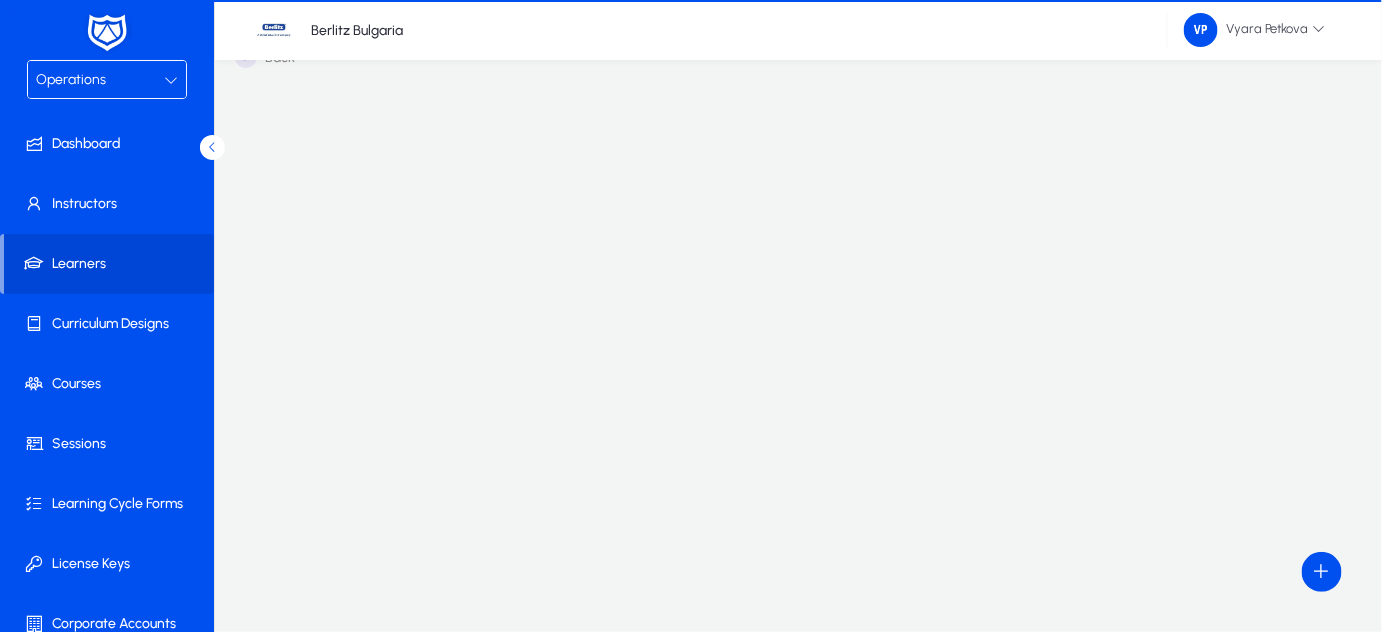 scroll, scrollTop: 224, scrollLeft: 0, axis: vertical 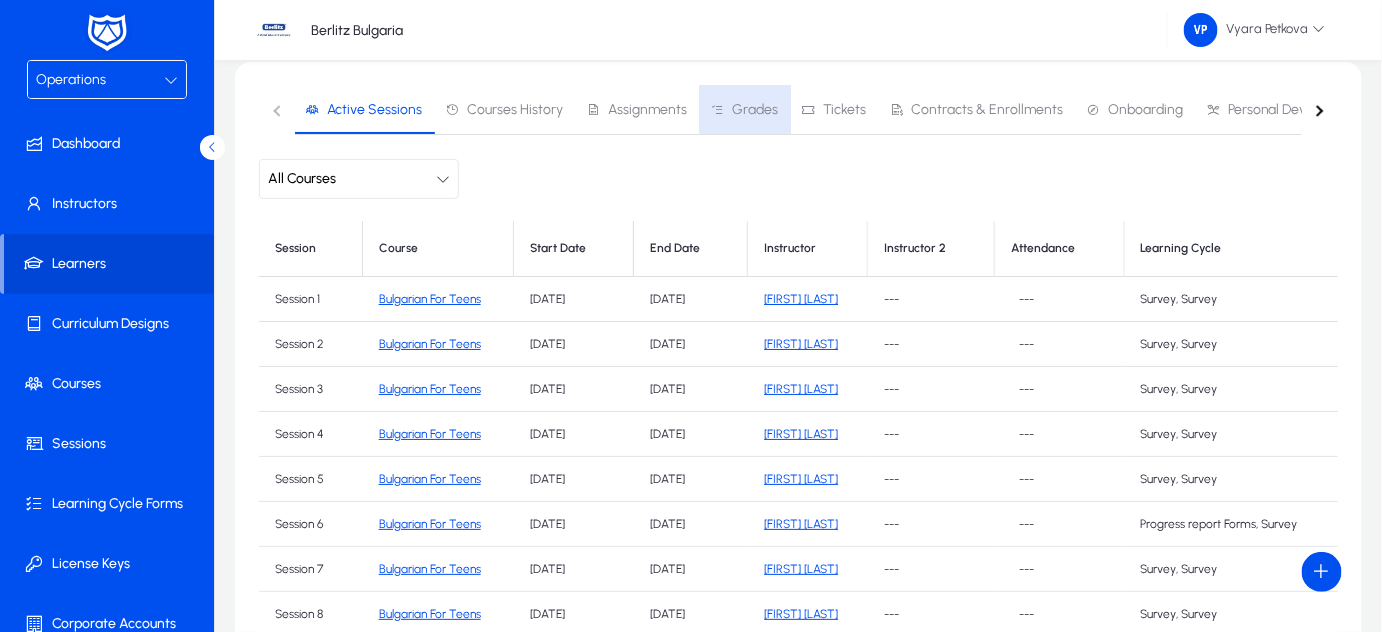 click on "Grades" at bounding box center (755, 110) 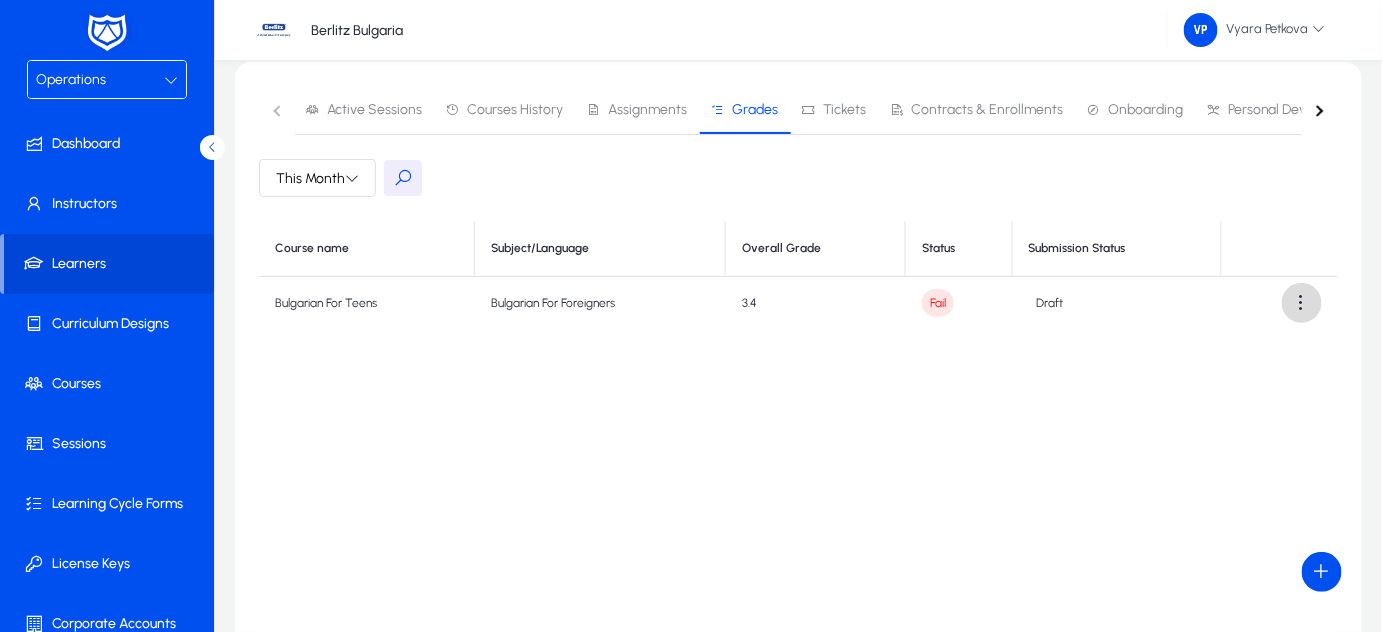 click 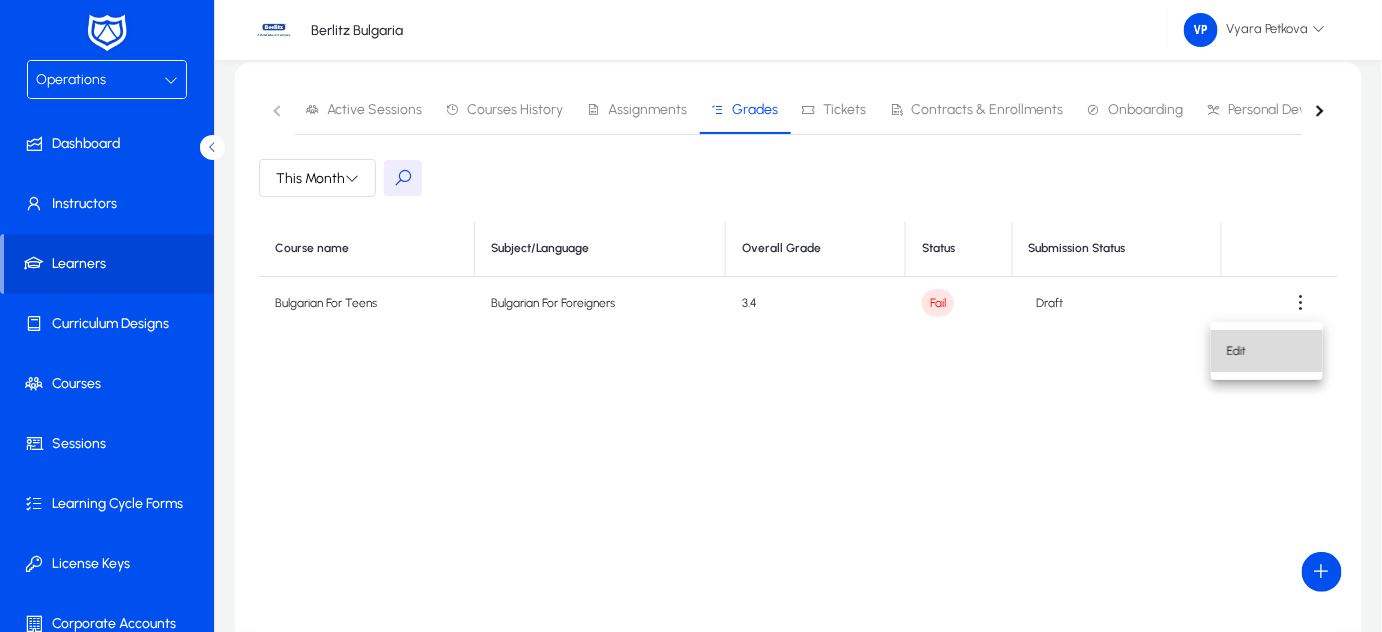 click on "Edit" at bounding box center [1267, 351] 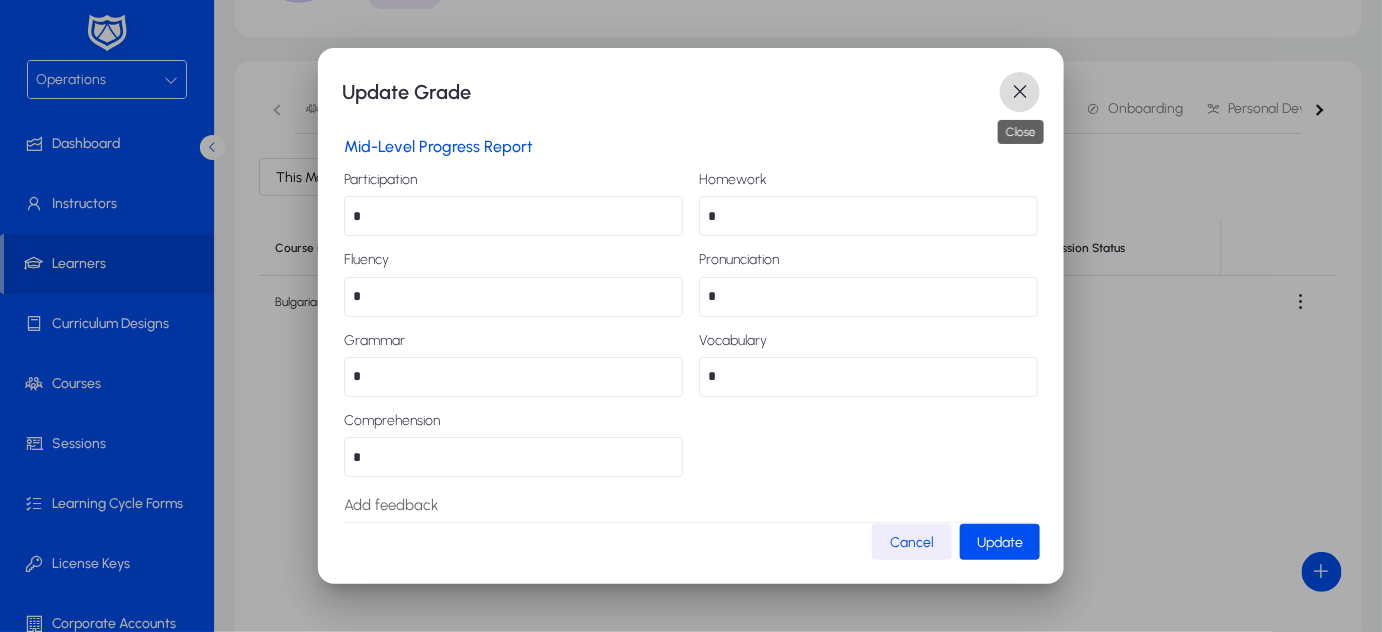 click at bounding box center [1020, 92] 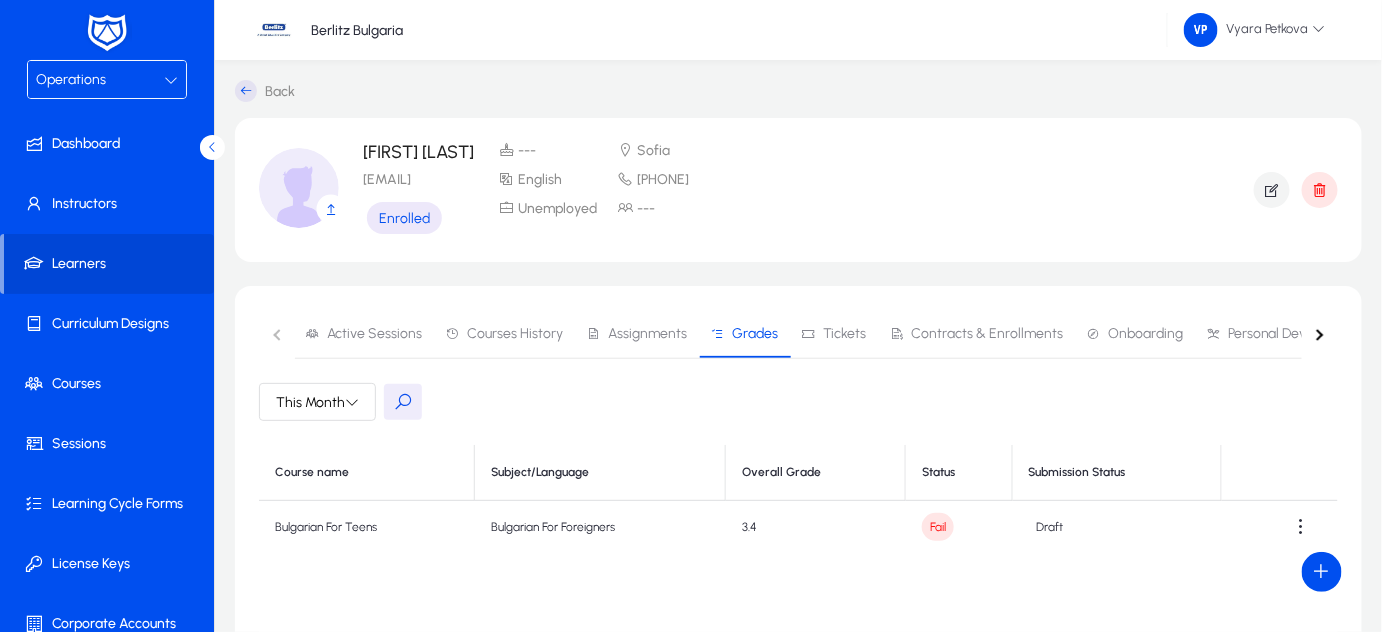 scroll, scrollTop: 224, scrollLeft: 0, axis: vertical 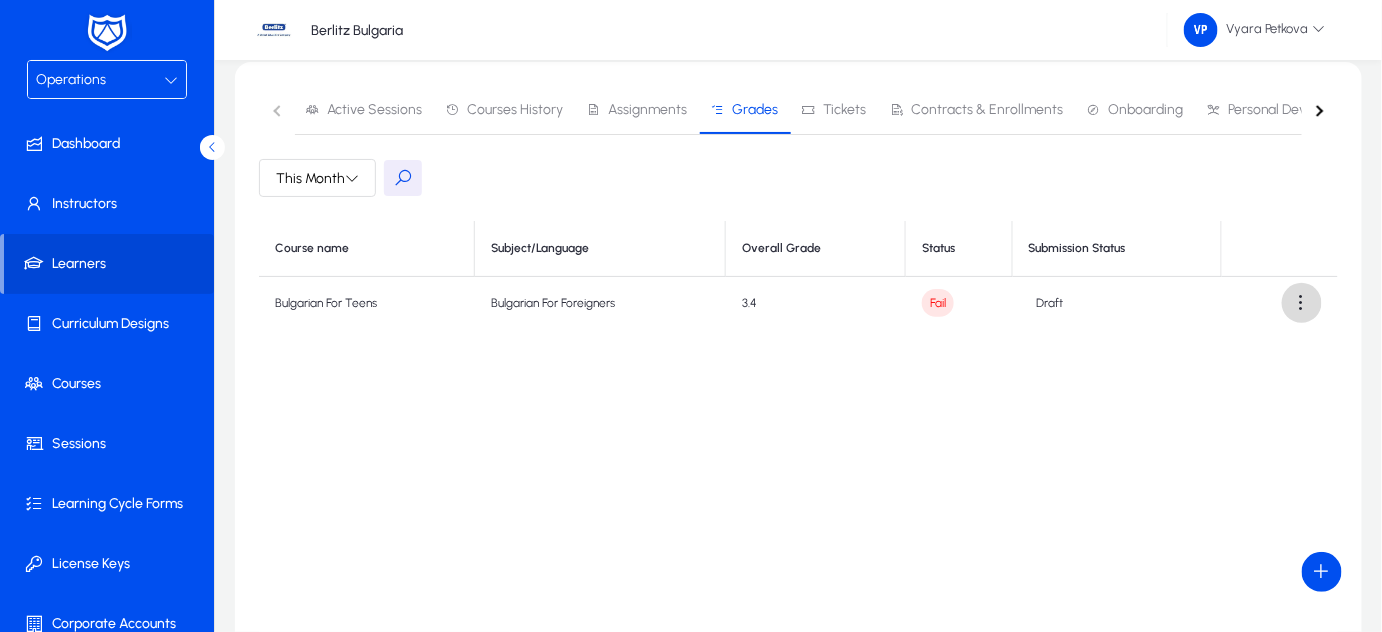 click 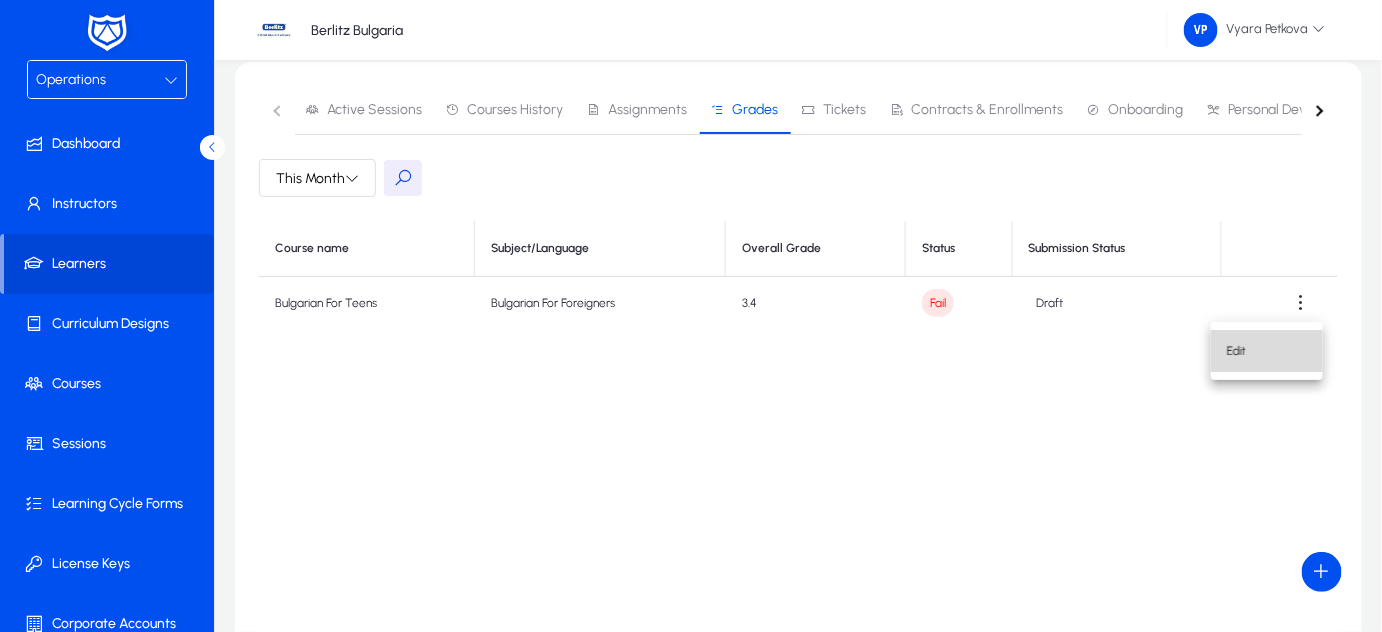 click on "Edit" at bounding box center (1267, 351) 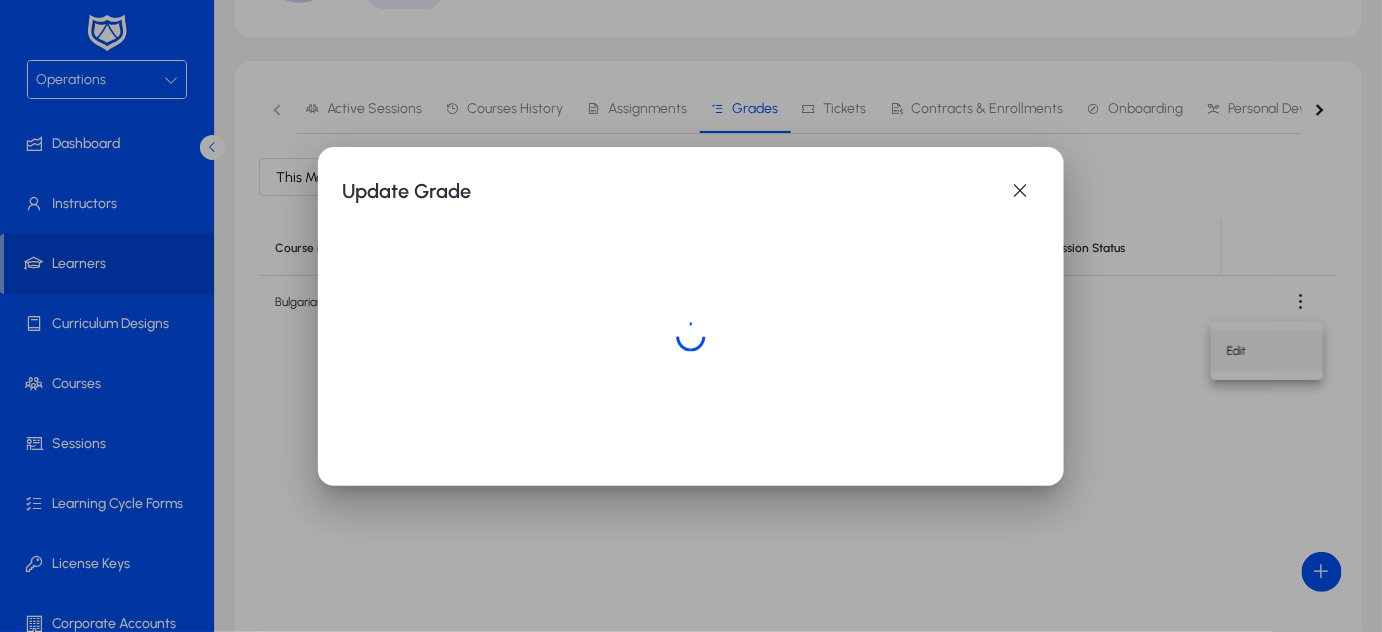 scroll, scrollTop: 0, scrollLeft: 0, axis: both 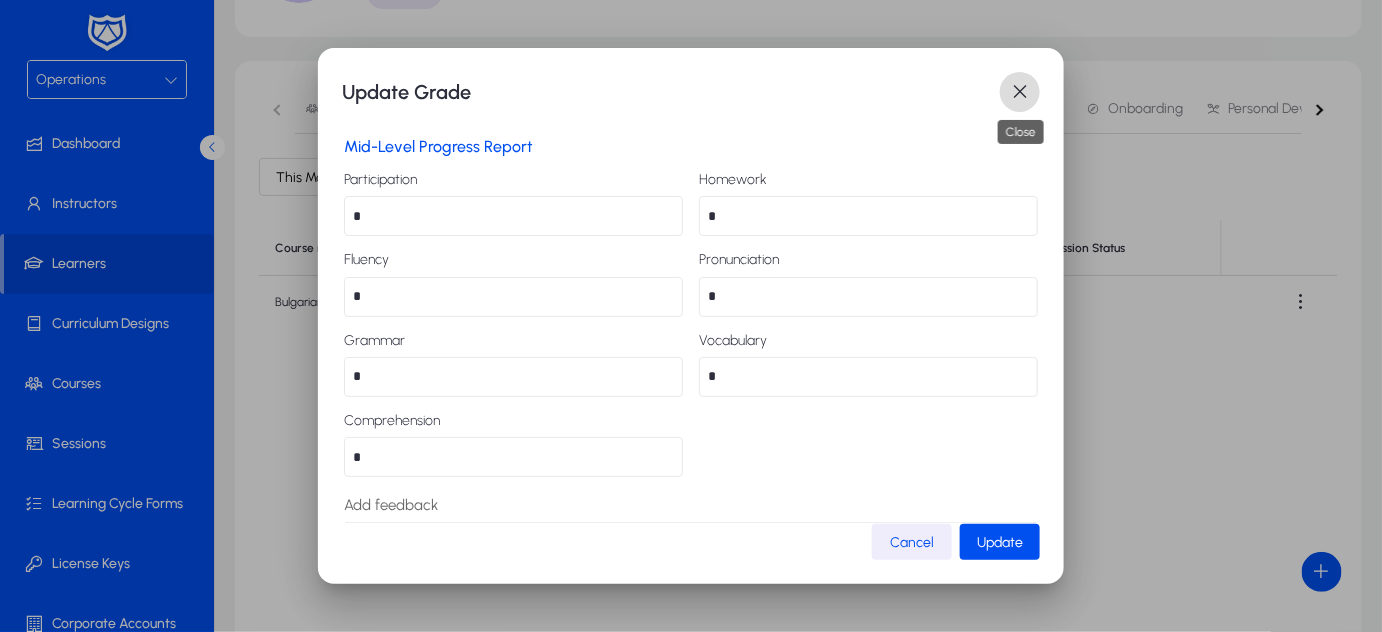click at bounding box center [1020, 92] 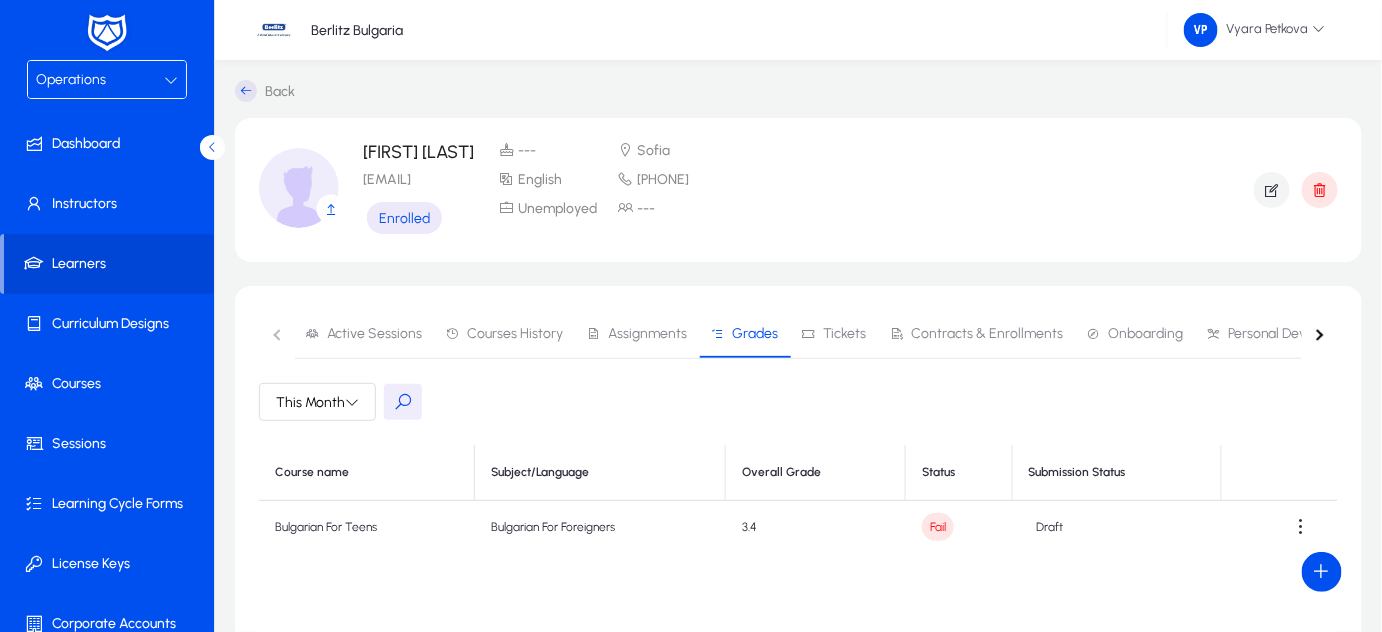 scroll, scrollTop: 224, scrollLeft: 0, axis: vertical 